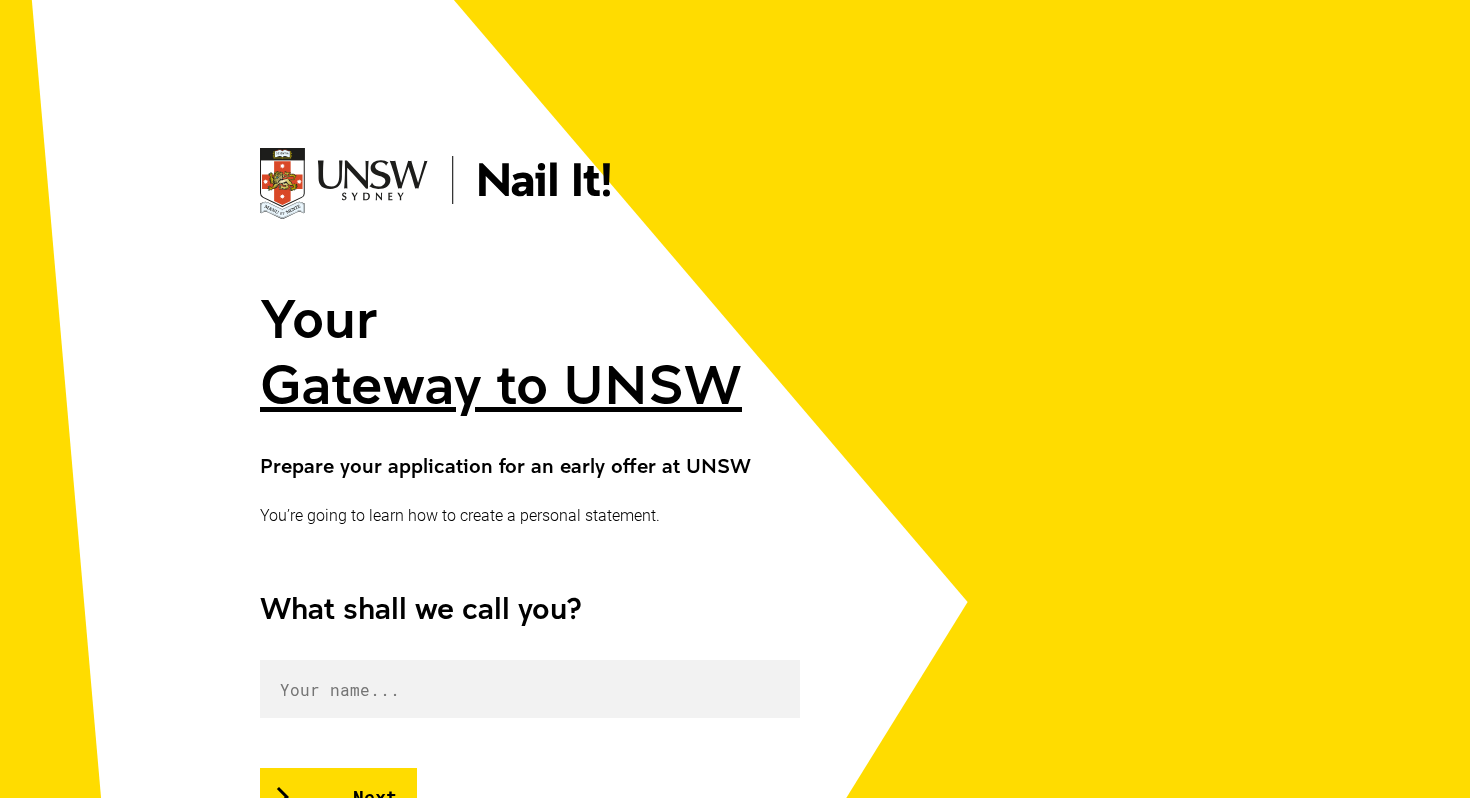 scroll, scrollTop: 352, scrollLeft: 0, axis: vertical 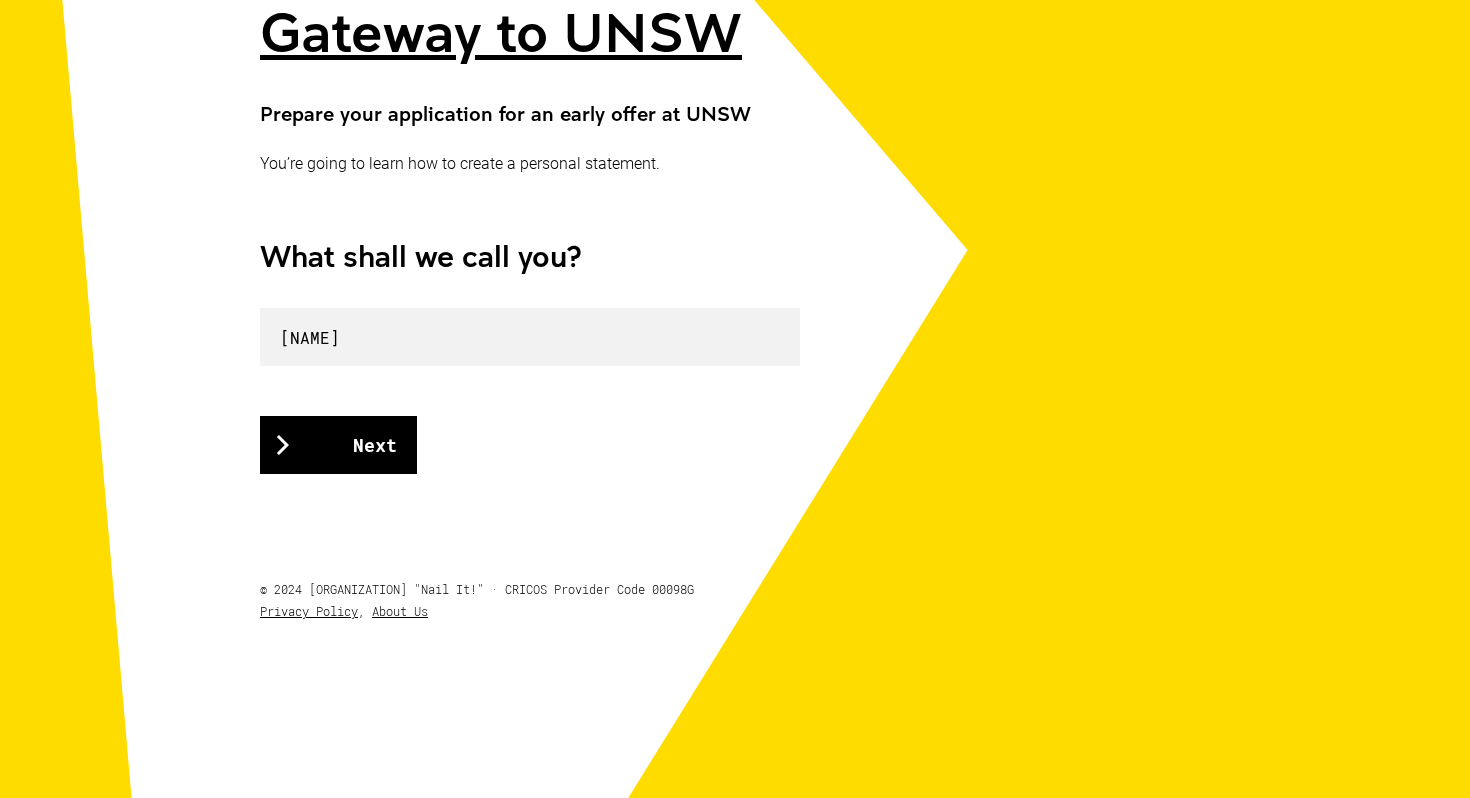 type on "[NAME]" 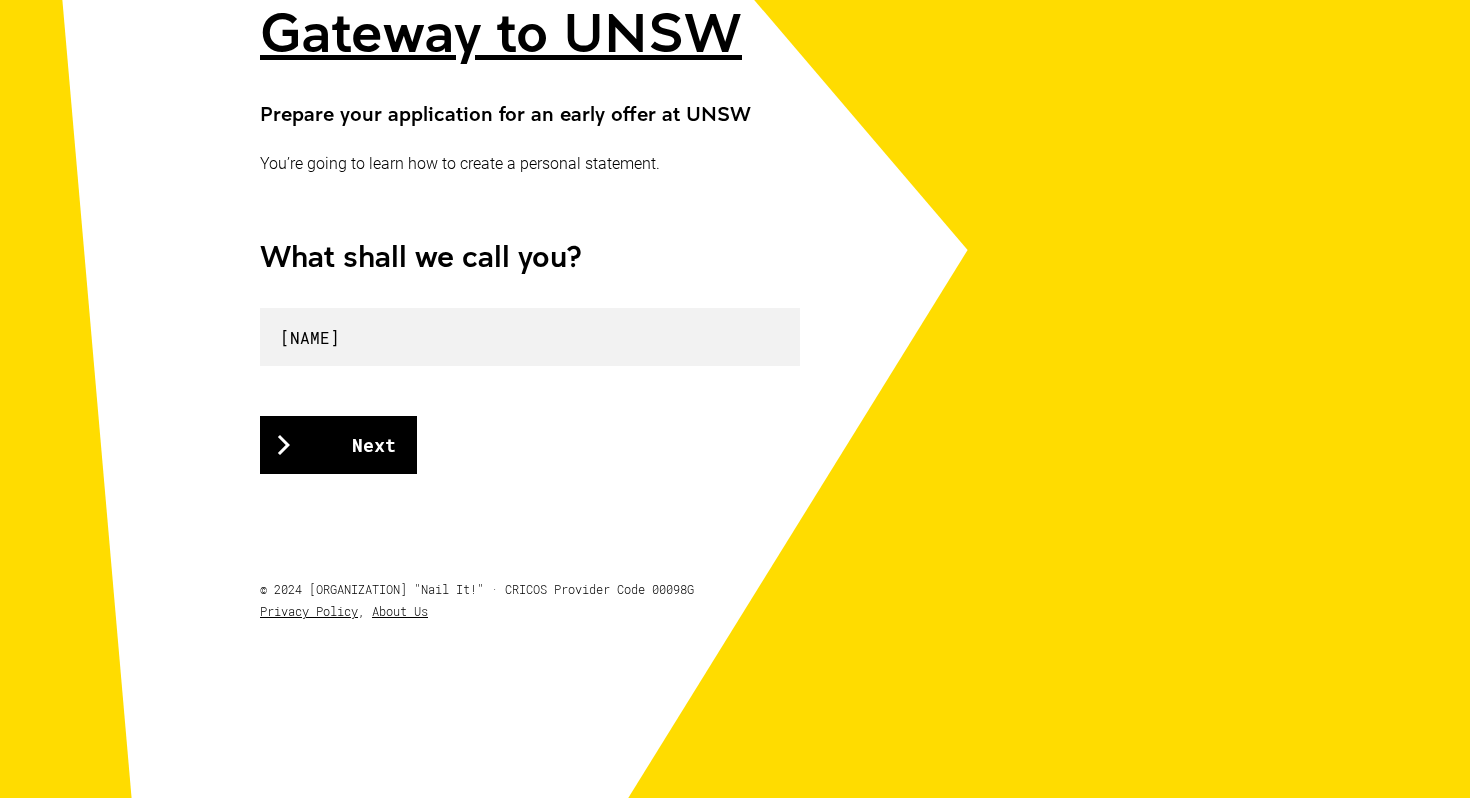 click on "Next" at bounding box center (338, 445) 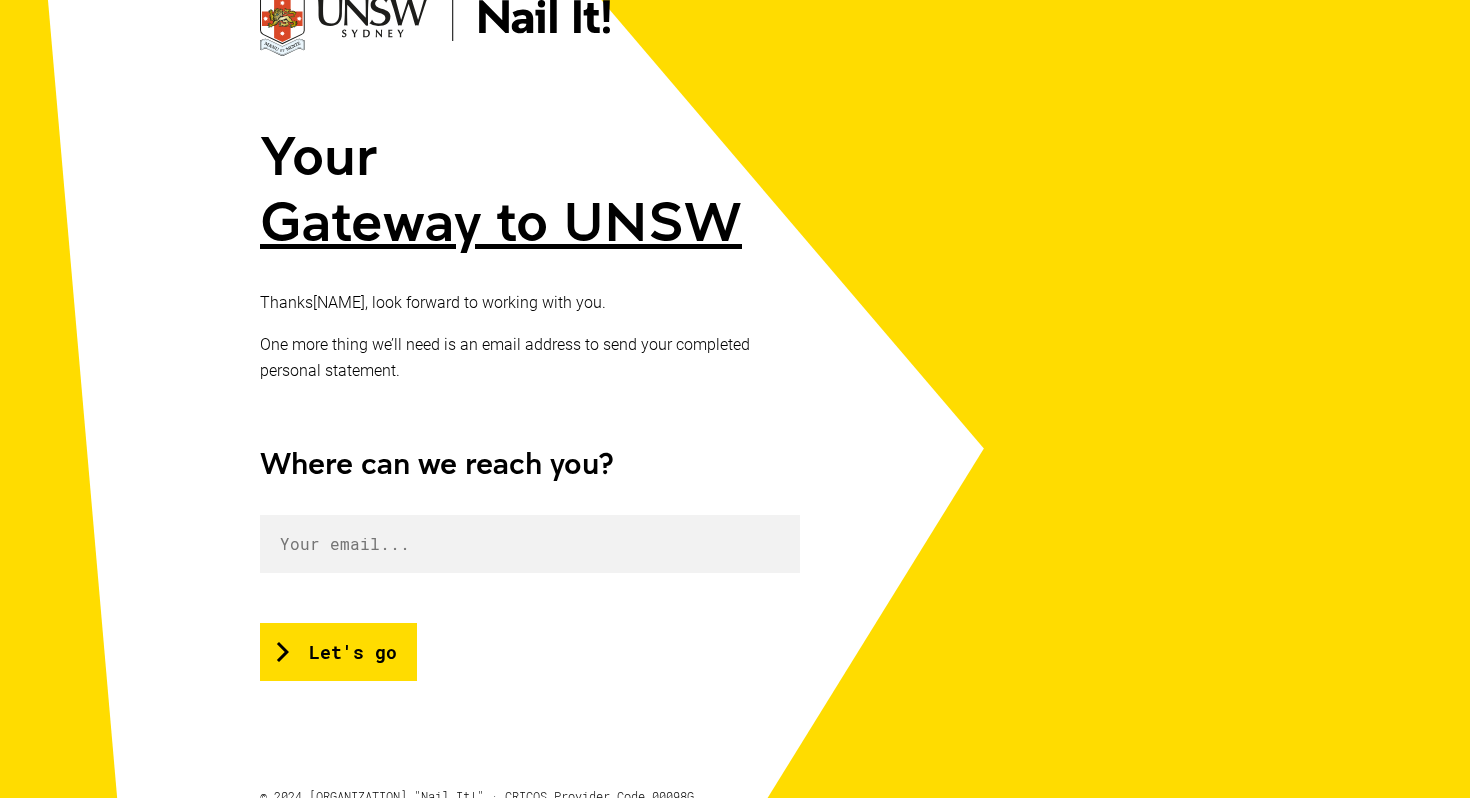 scroll, scrollTop: 166, scrollLeft: 0, axis: vertical 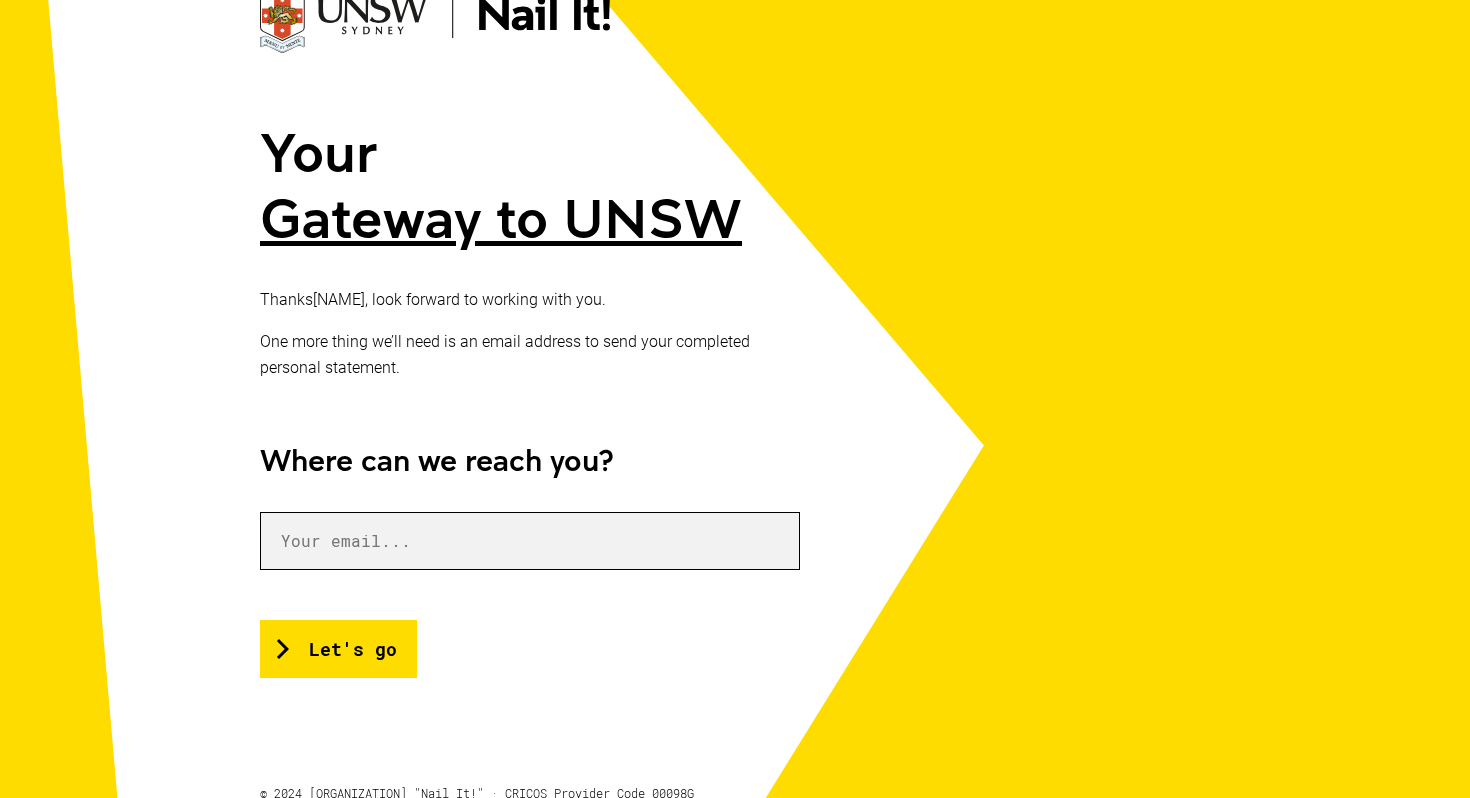 click at bounding box center [530, 541] 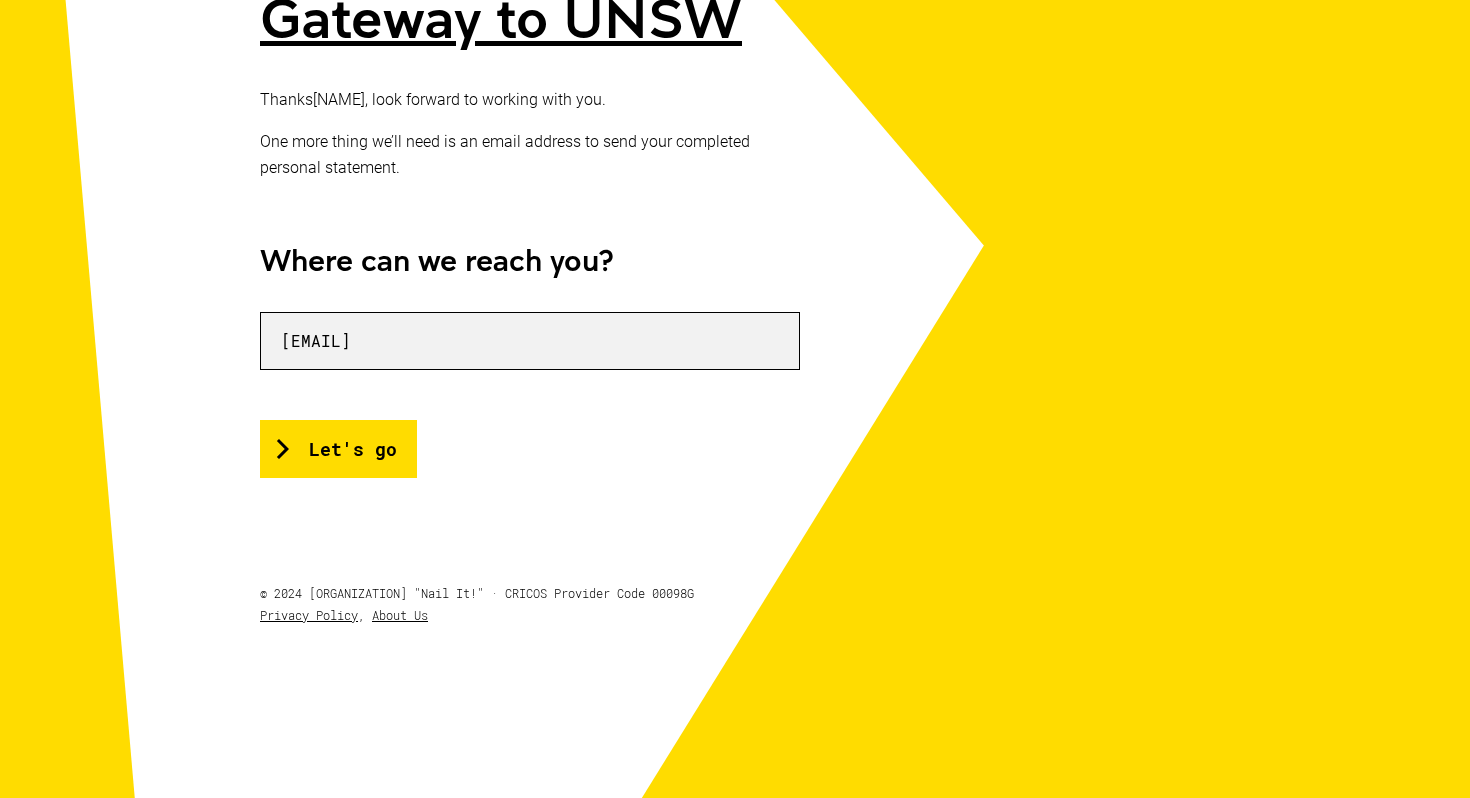 scroll, scrollTop: 369, scrollLeft: 0, axis: vertical 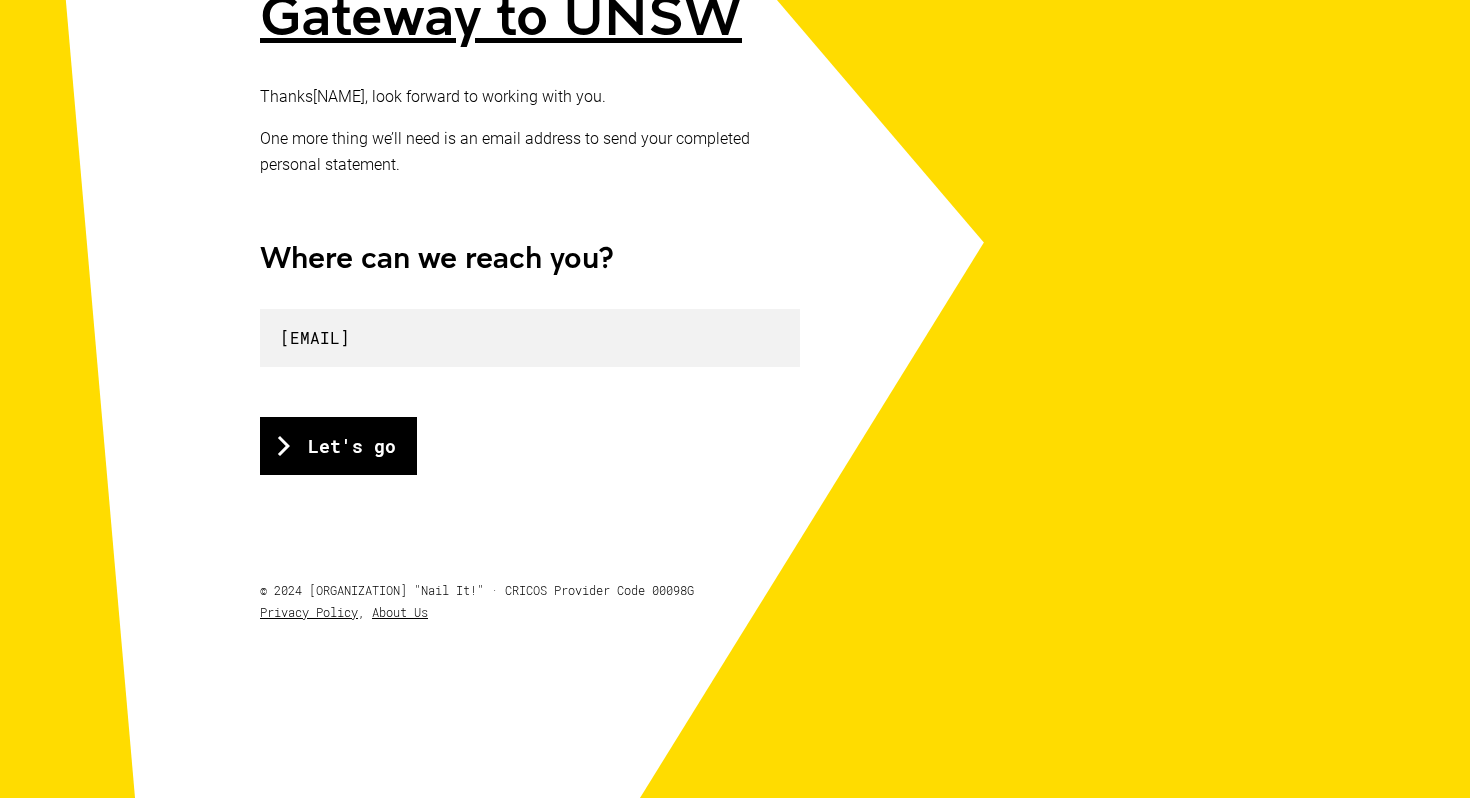 click on "Let's go" at bounding box center [338, 446] 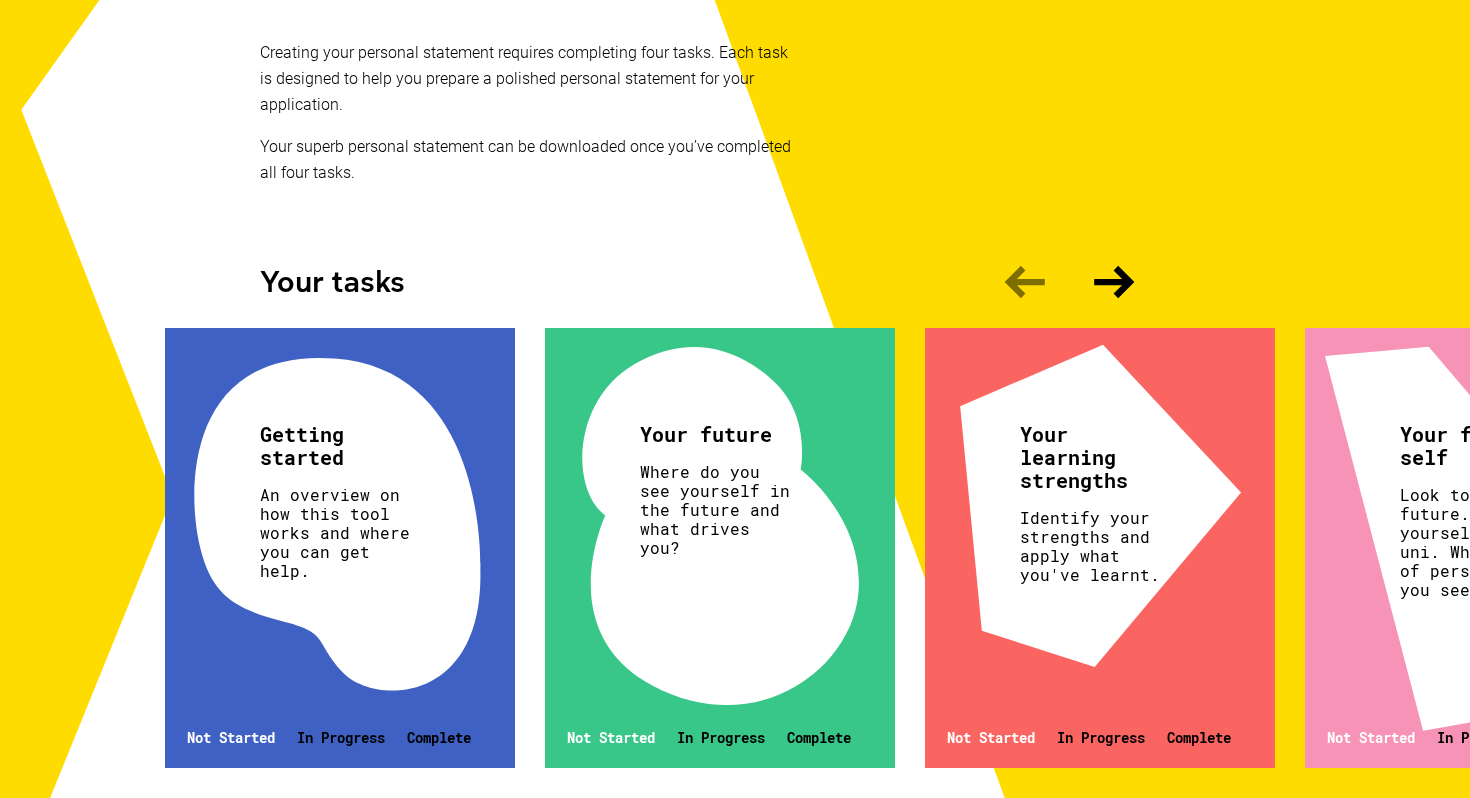 scroll, scrollTop: 630, scrollLeft: 0, axis: vertical 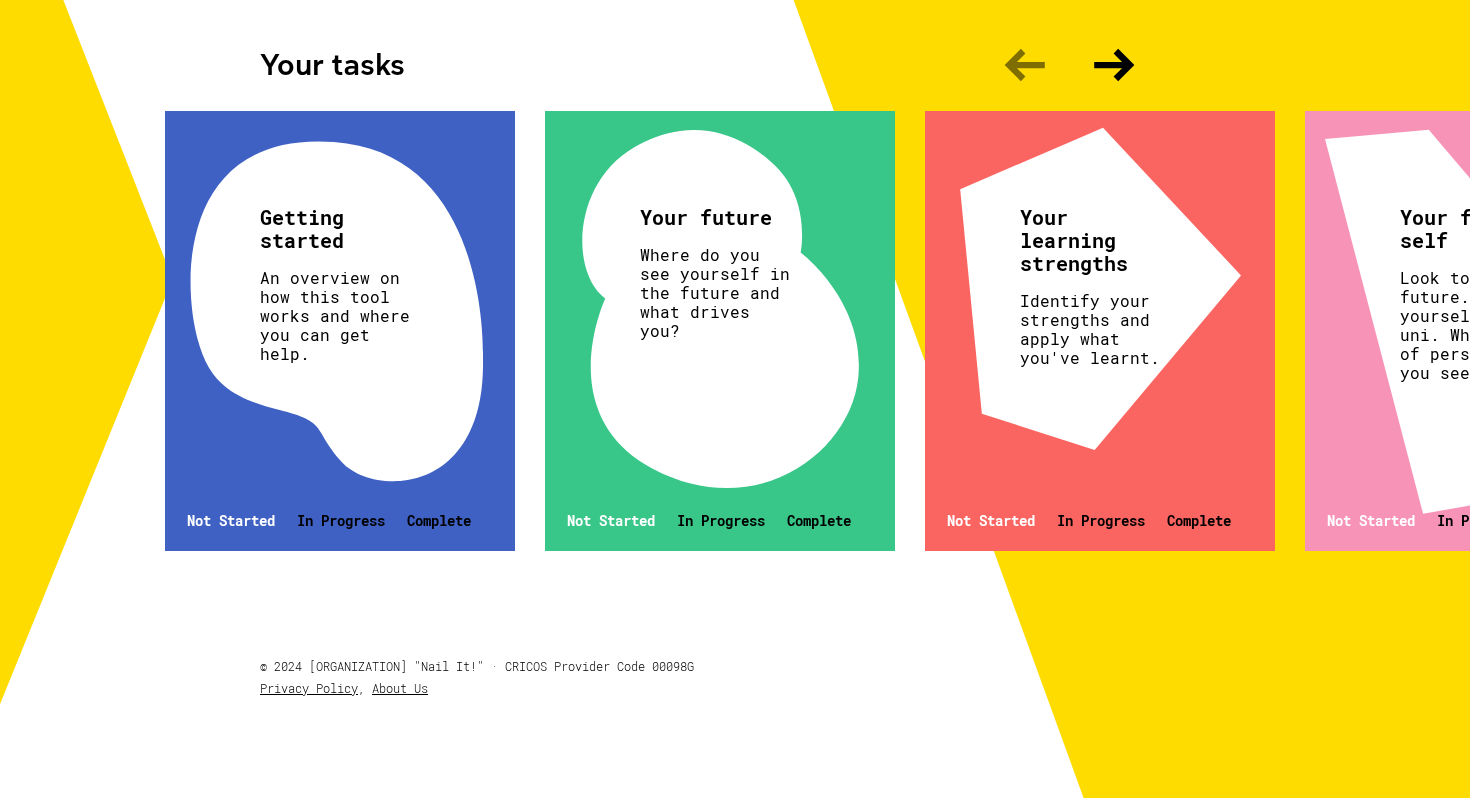click on "Getting started An overview on how this tool works and where you can get help. Not Started In Progress Complete" at bounding box center (340, 331) 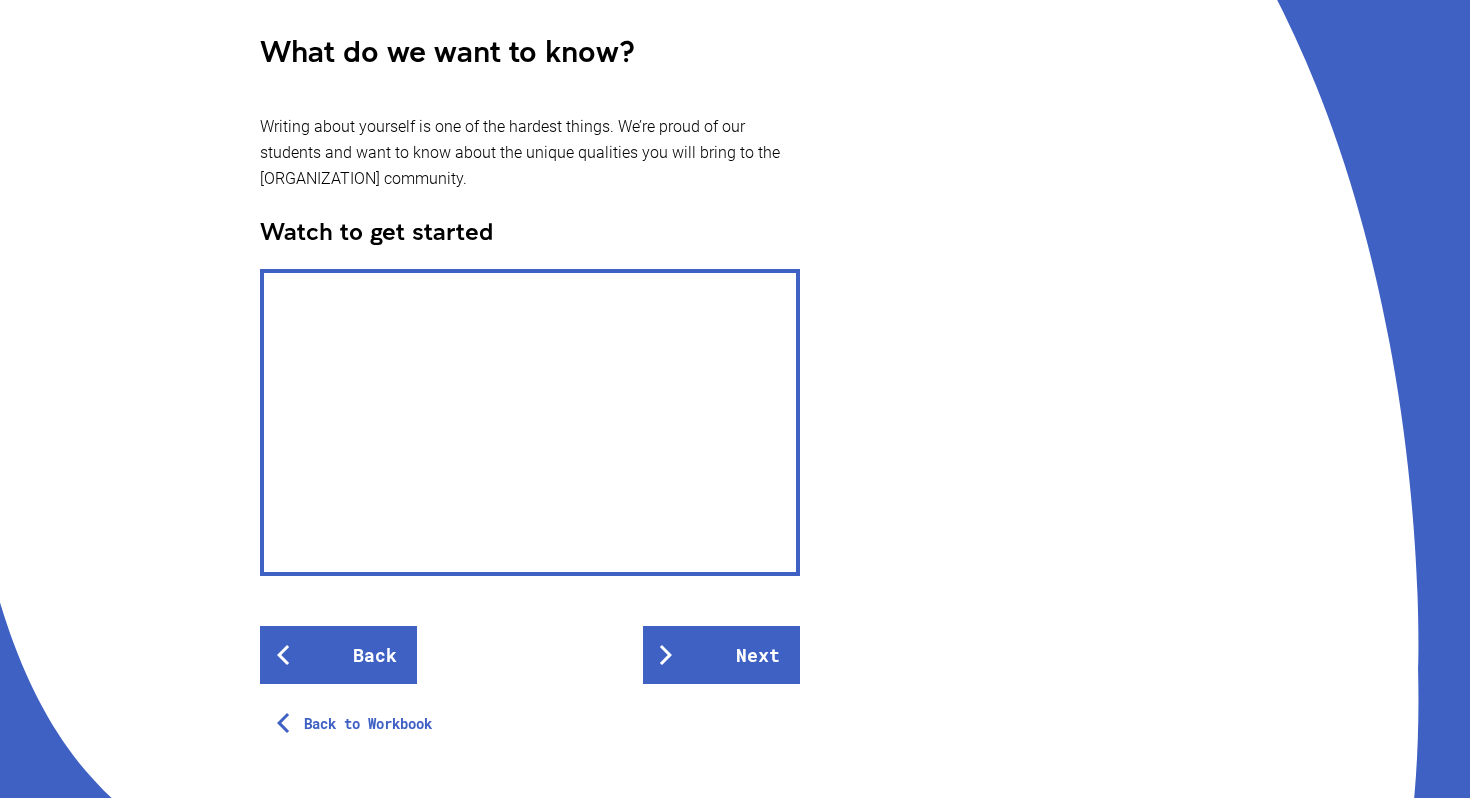 scroll, scrollTop: 421, scrollLeft: 0, axis: vertical 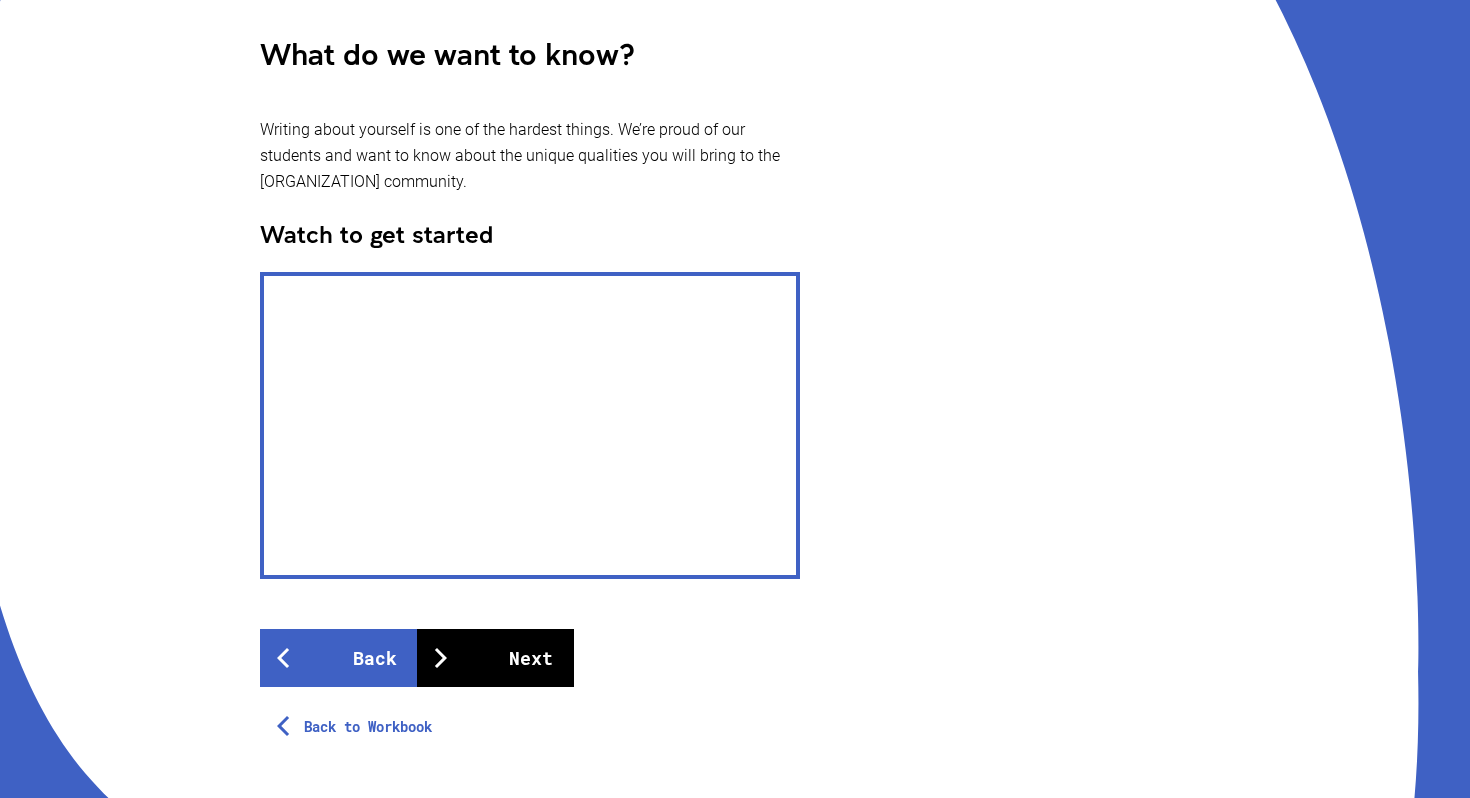 click on "Next" at bounding box center [495, 658] 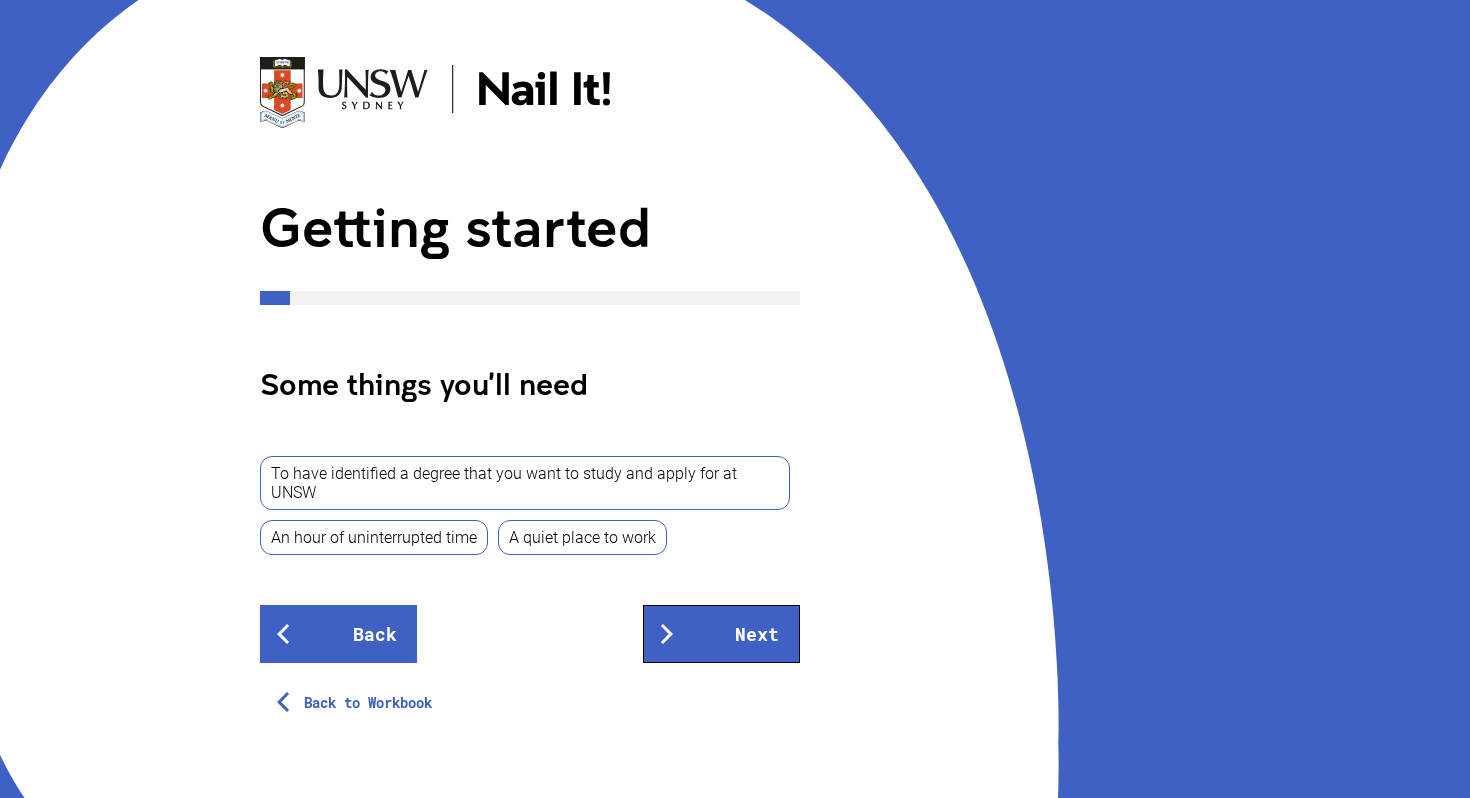 scroll, scrollTop: 96, scrollLeft: 0, axis: vertical 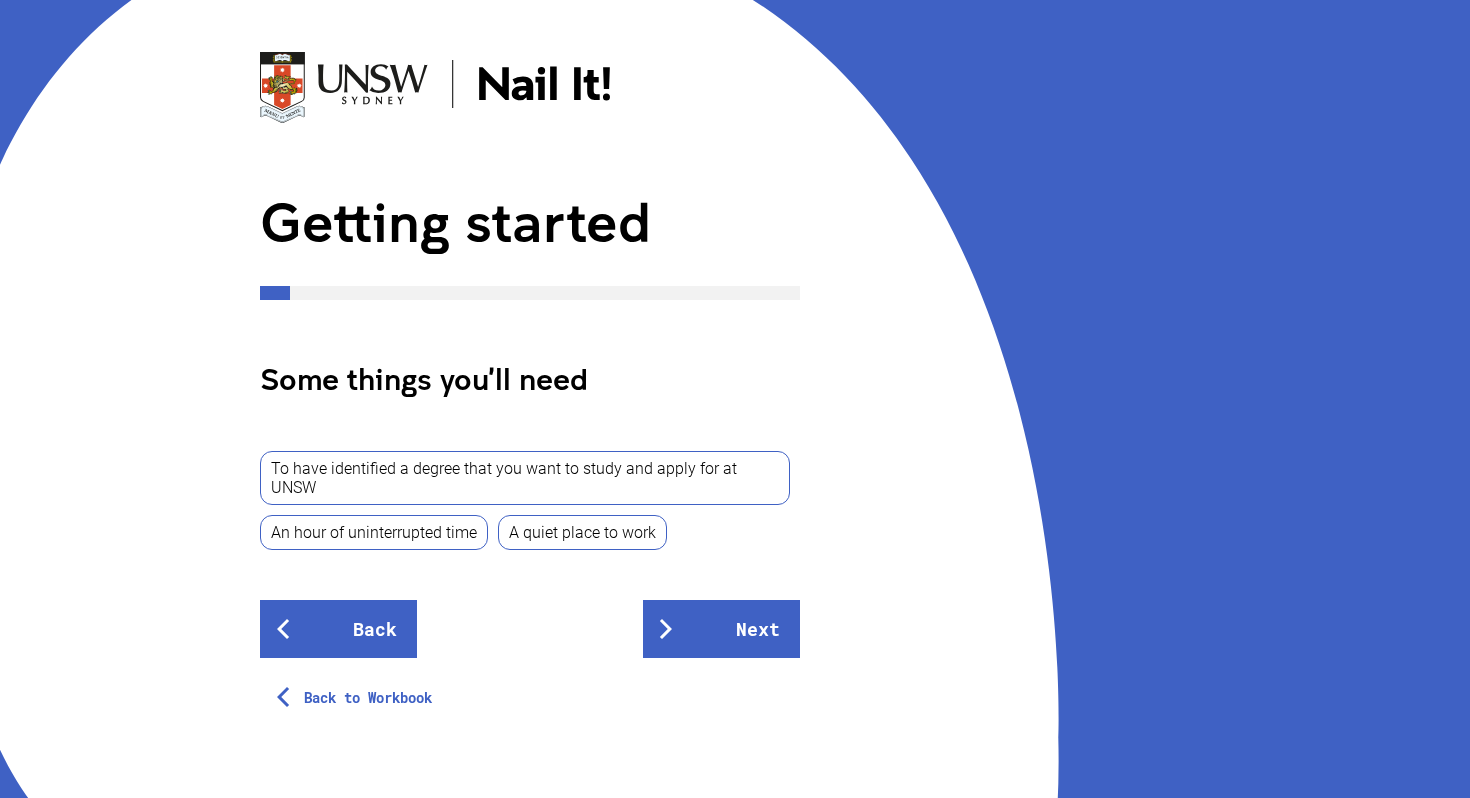 click on "To have identified a degree that you want to study and apply for at UNSW" at bounding box center [525, 478] 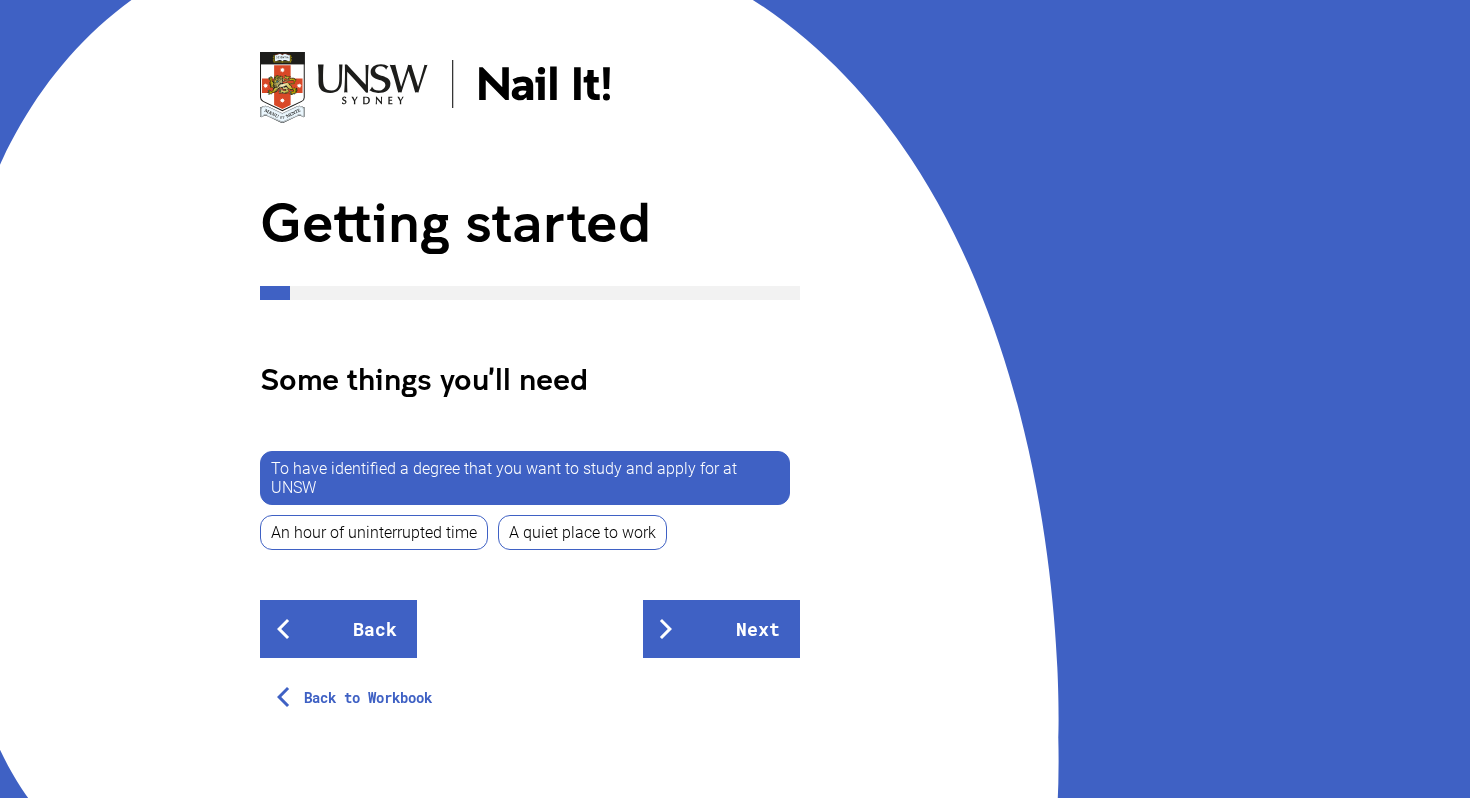 click on "A quiet place to work" at bounding box center [582, 532] 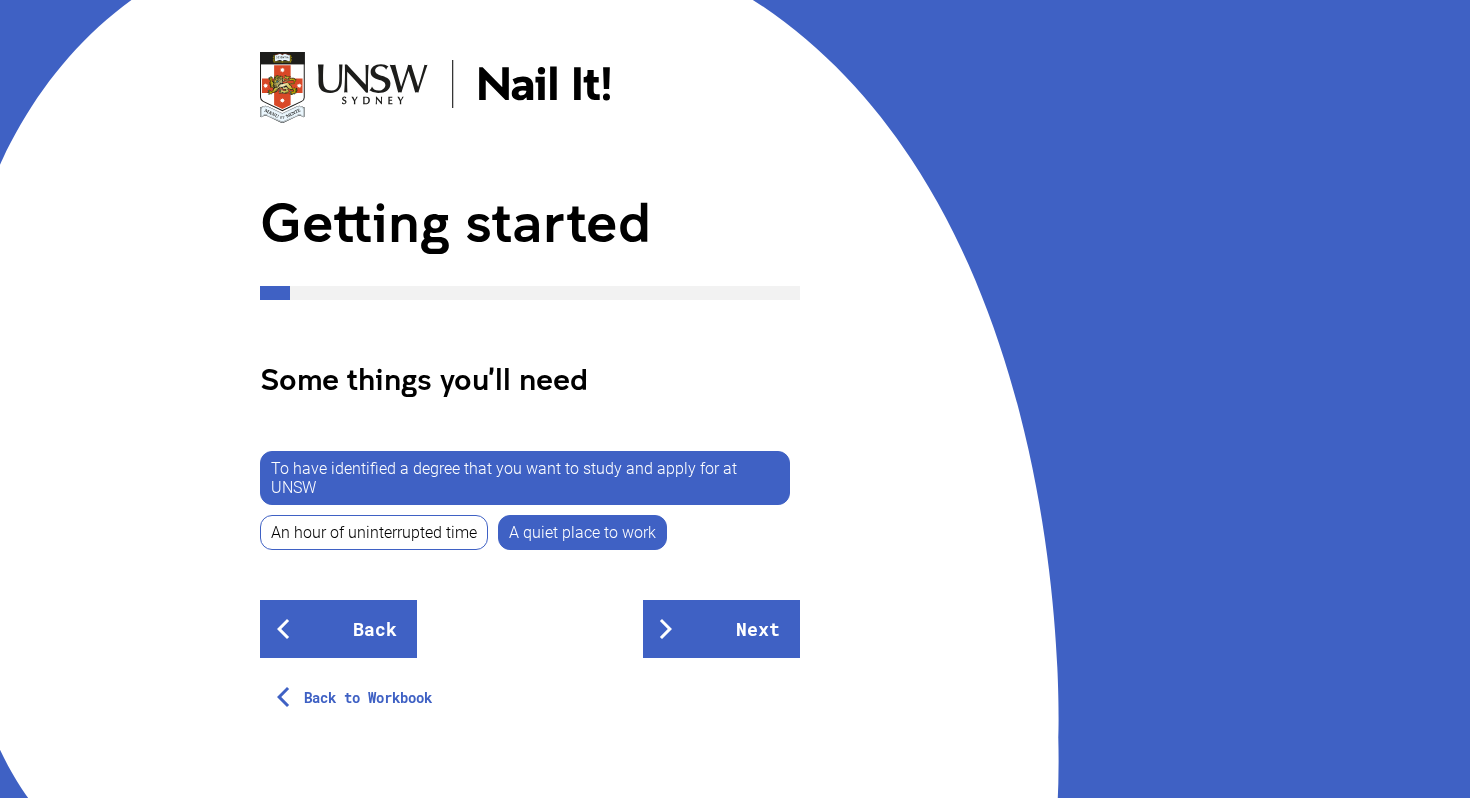 click on "A quiet place to work" at bounding box center [582, 532] 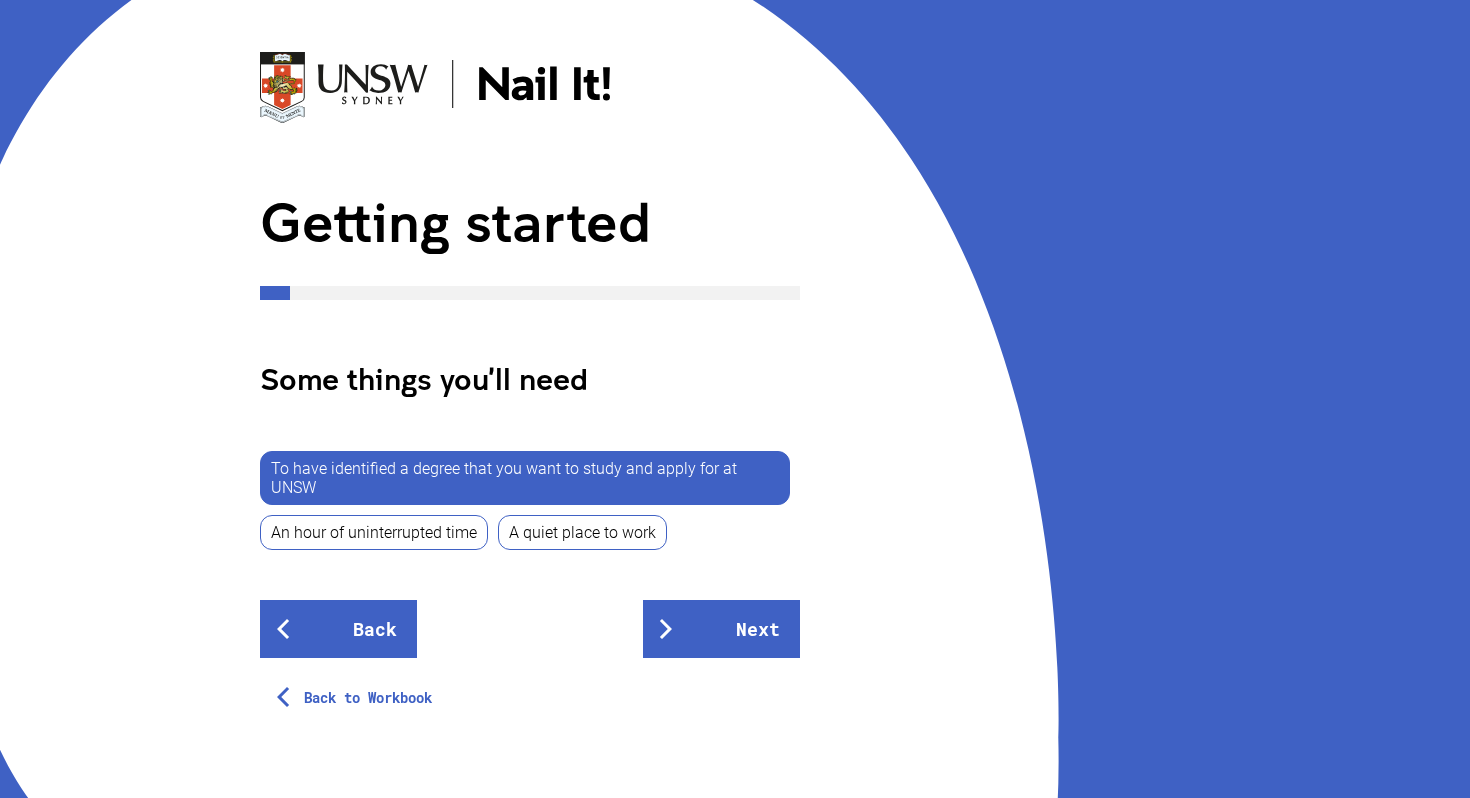 click on "To have identified a degree that you want to study and apply for at UNSW" at bounding box center [525, 478] 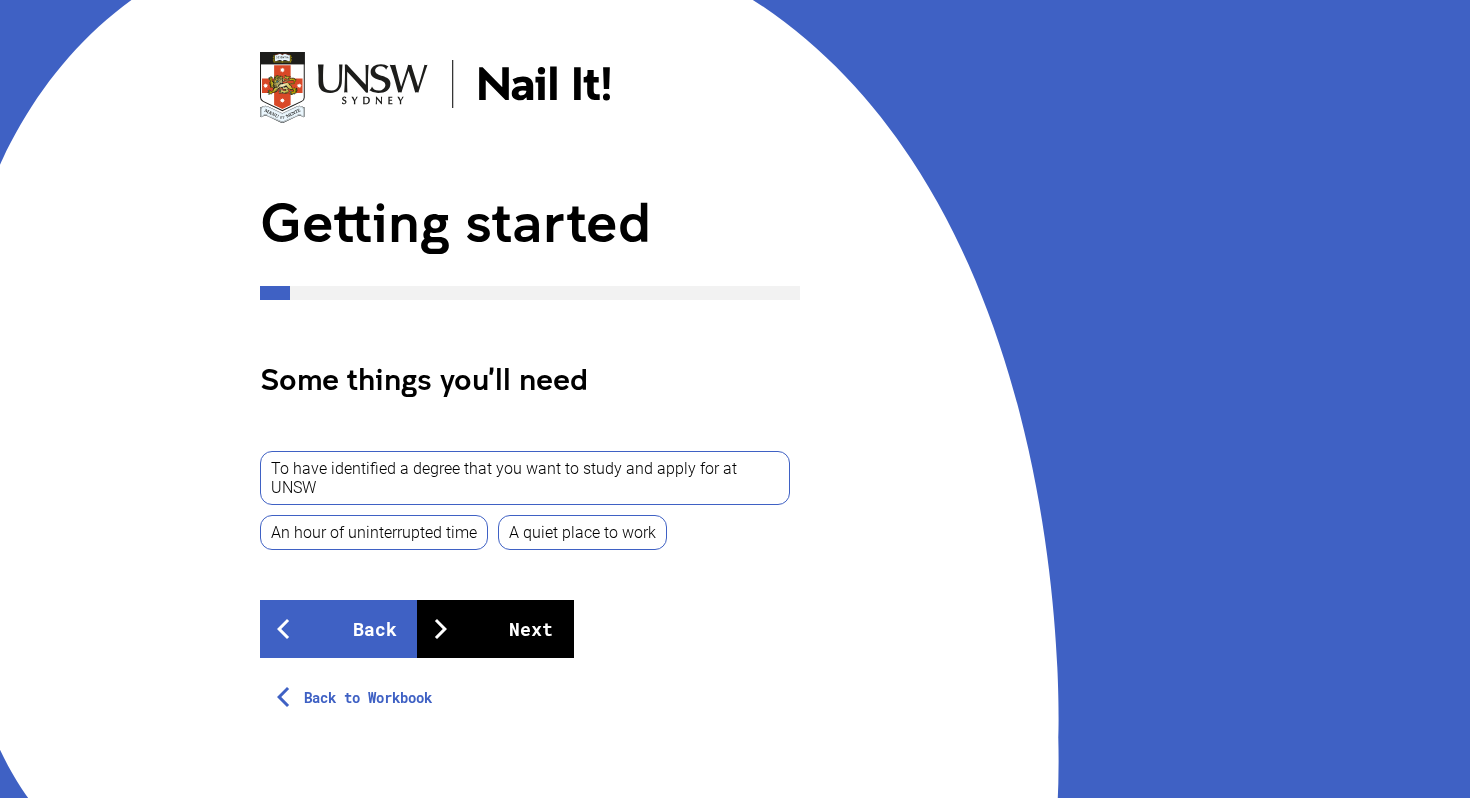 click on "Next" at bounding box center [495, 629] 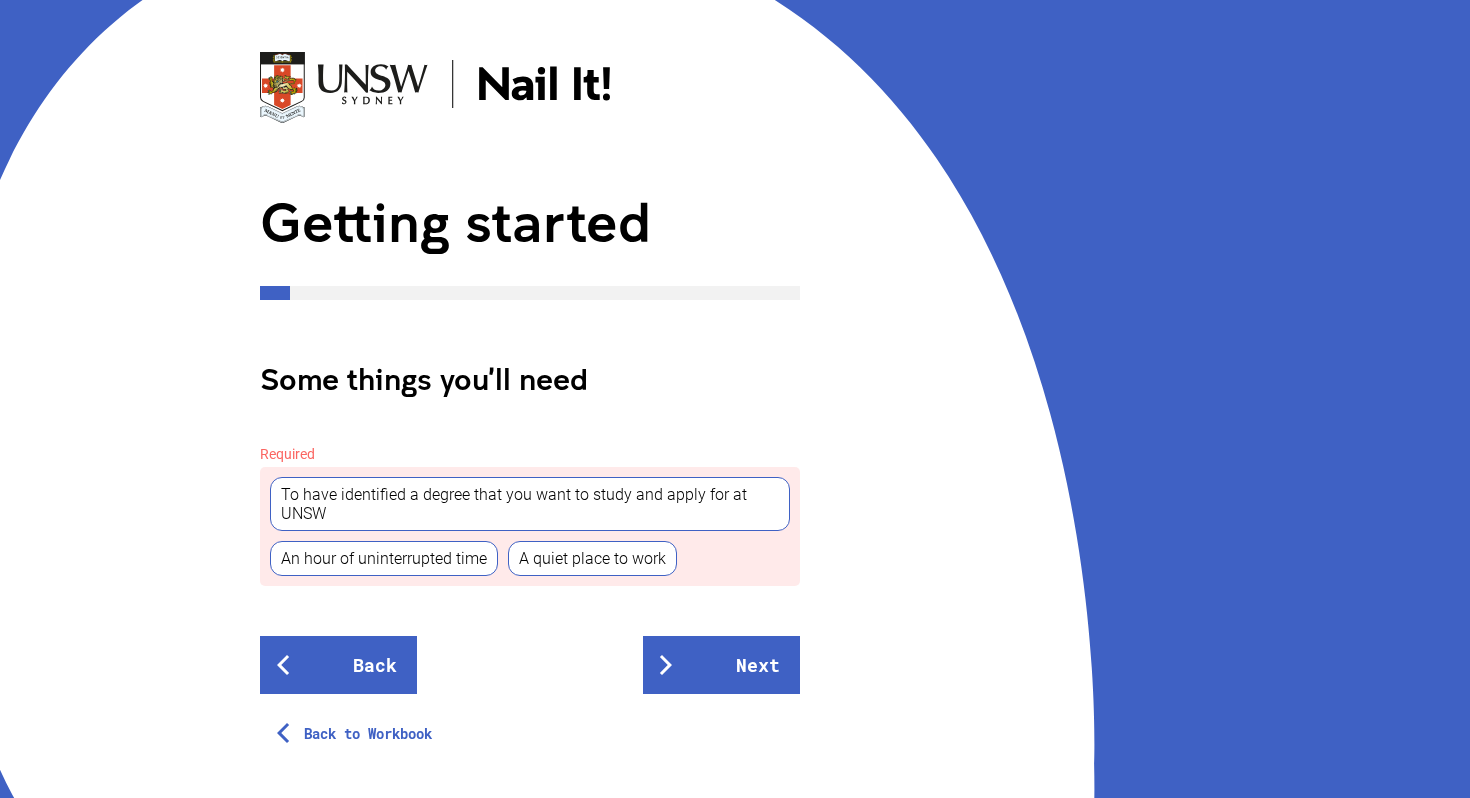 click on "To have identified a degree that you want to study and apply for at UNSW" at bounding box center [530, 504] 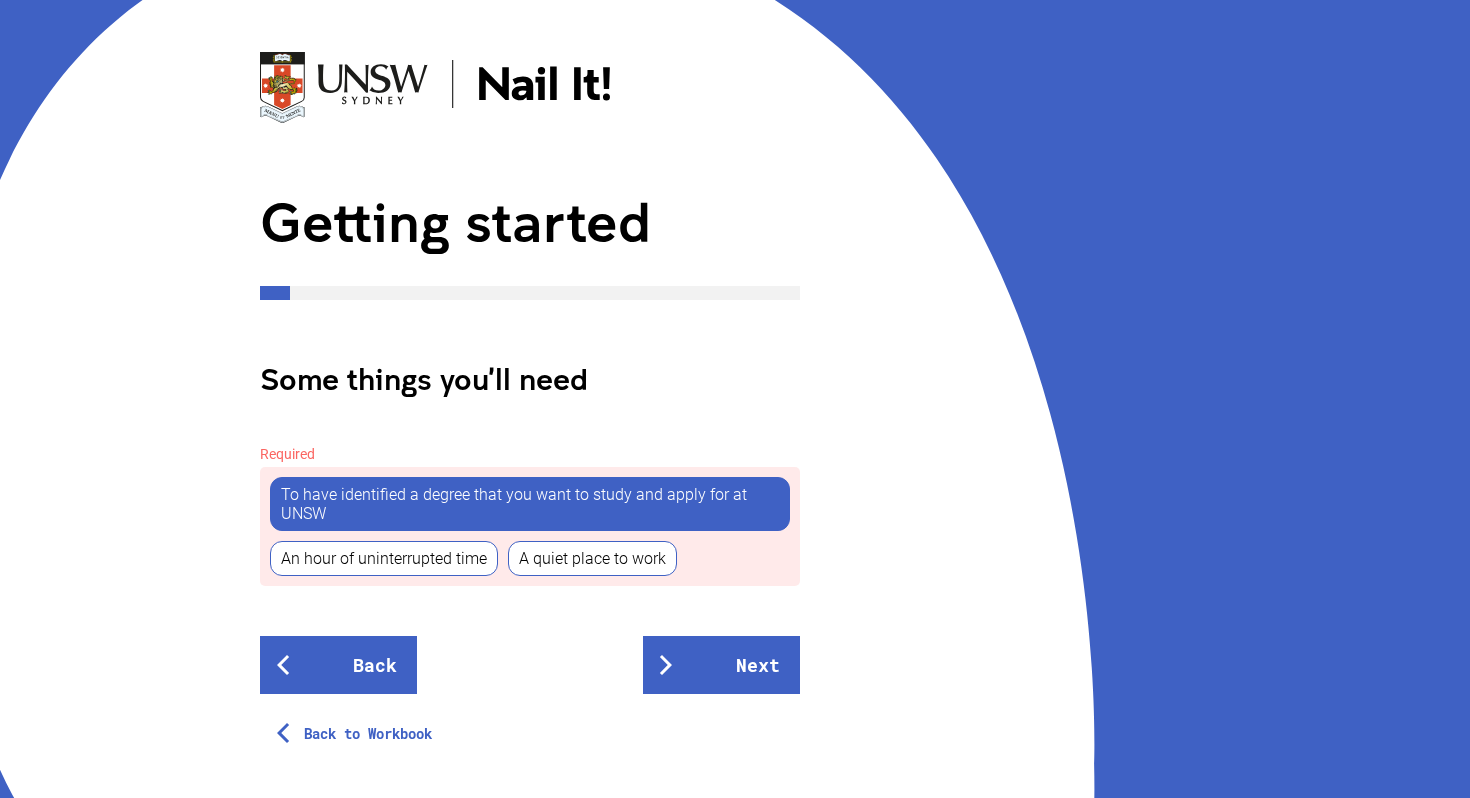 click on "A quiet place to work" at bounding box center [592, 558] 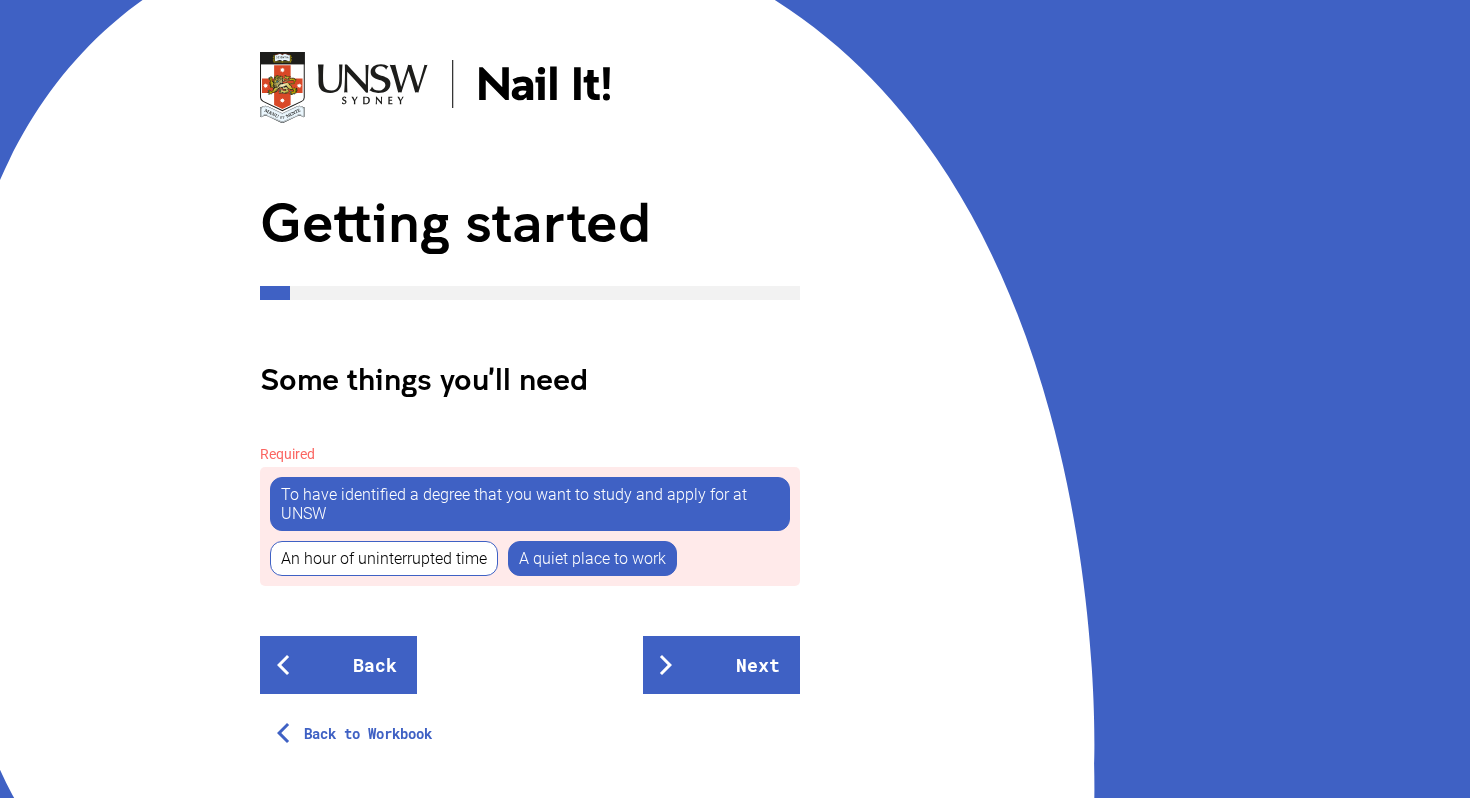 click on "A quiet place to work" at bounding box center (592, 558) 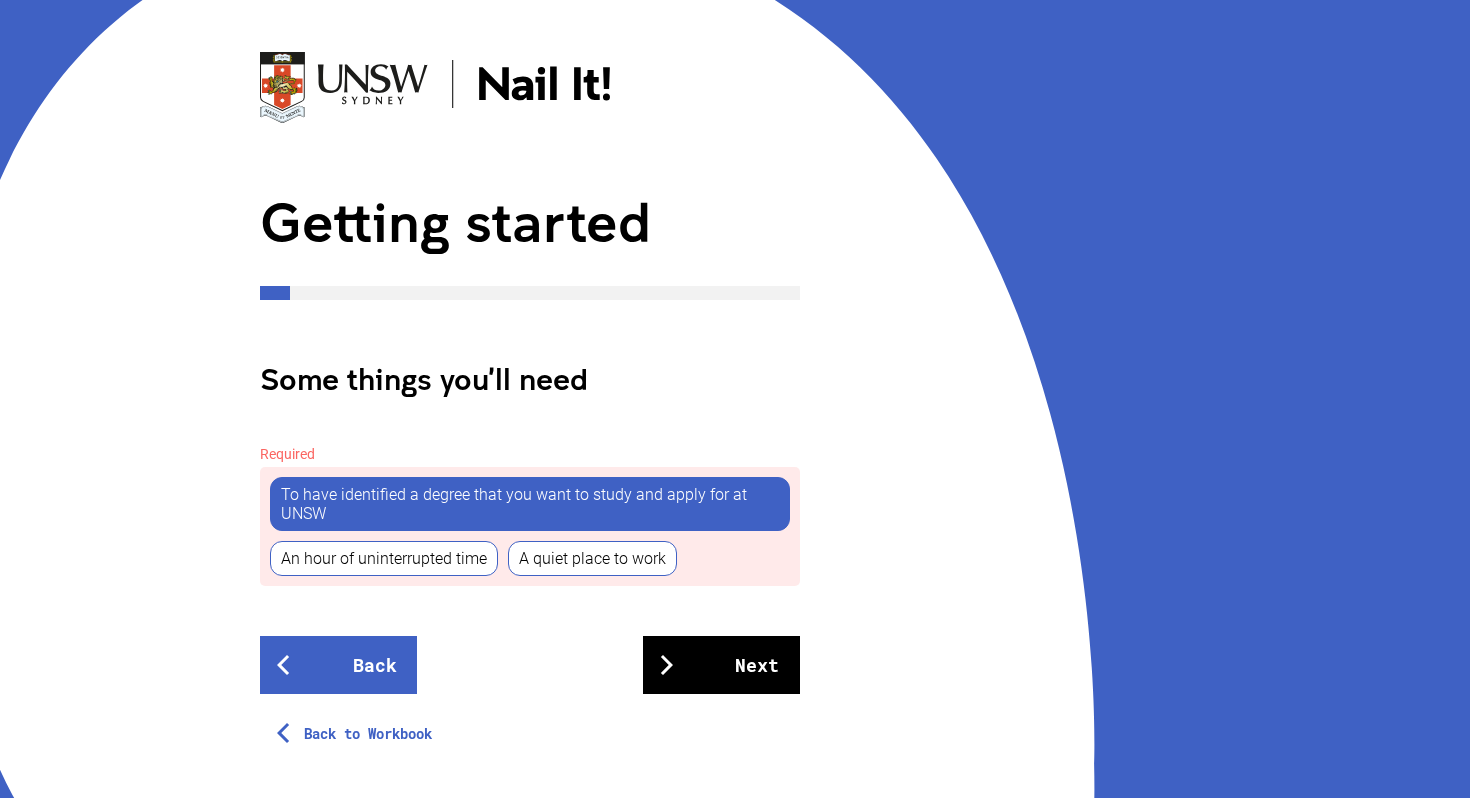 click on "Next" at bounding box center [721, 665] 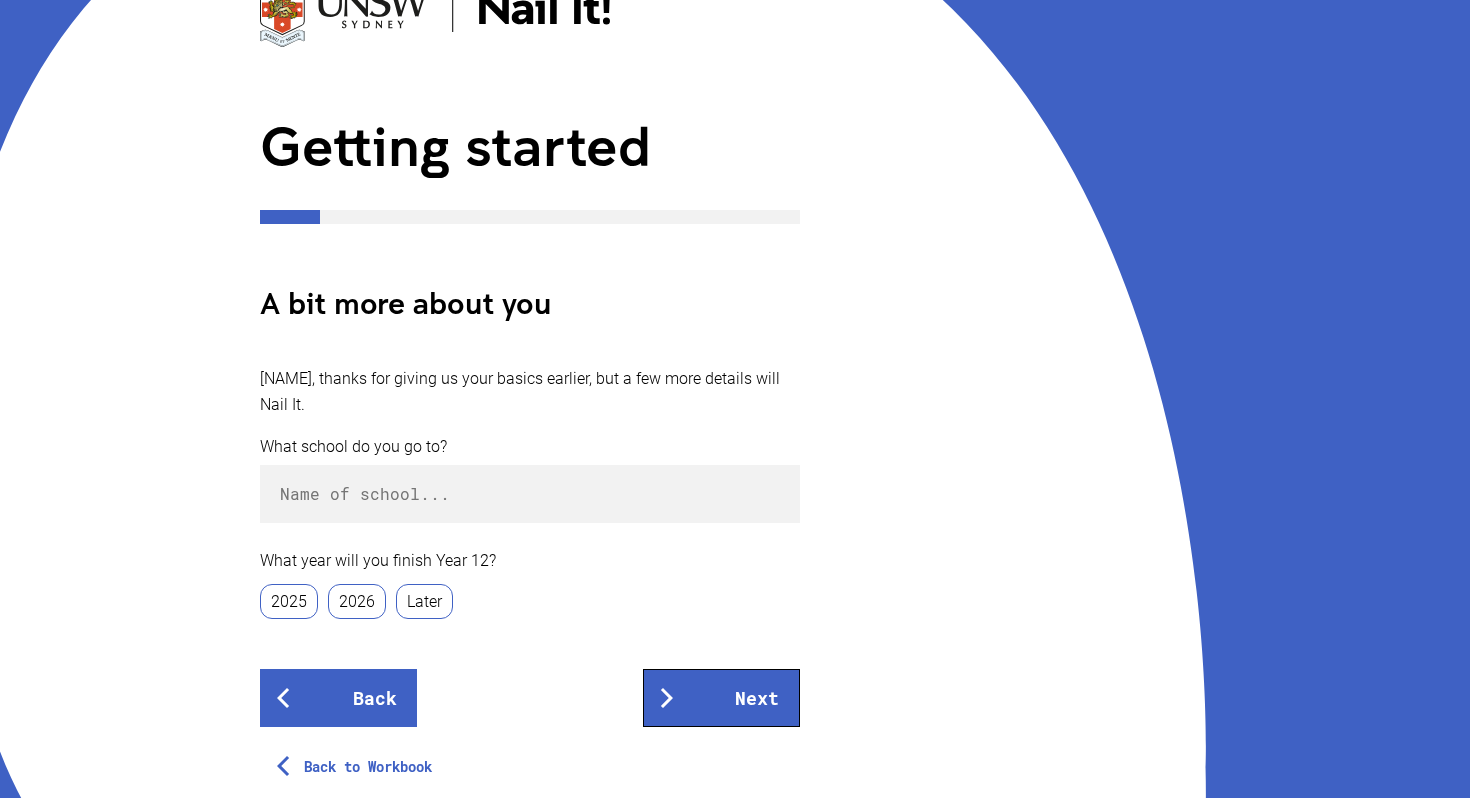 scroll, scrollTop: 176, scrollLeft: 0, axis: vertical 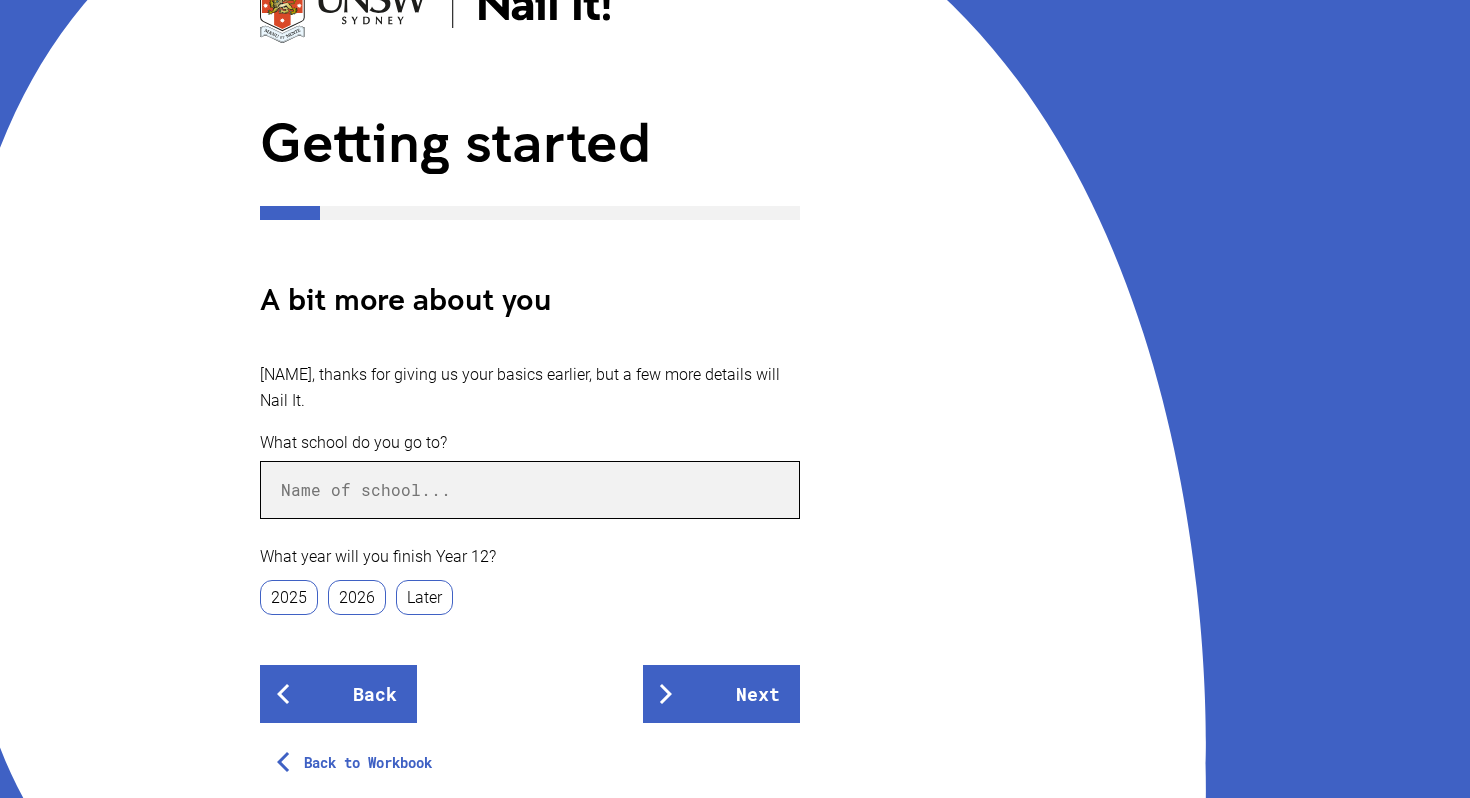click at bounding box center [530, 490] 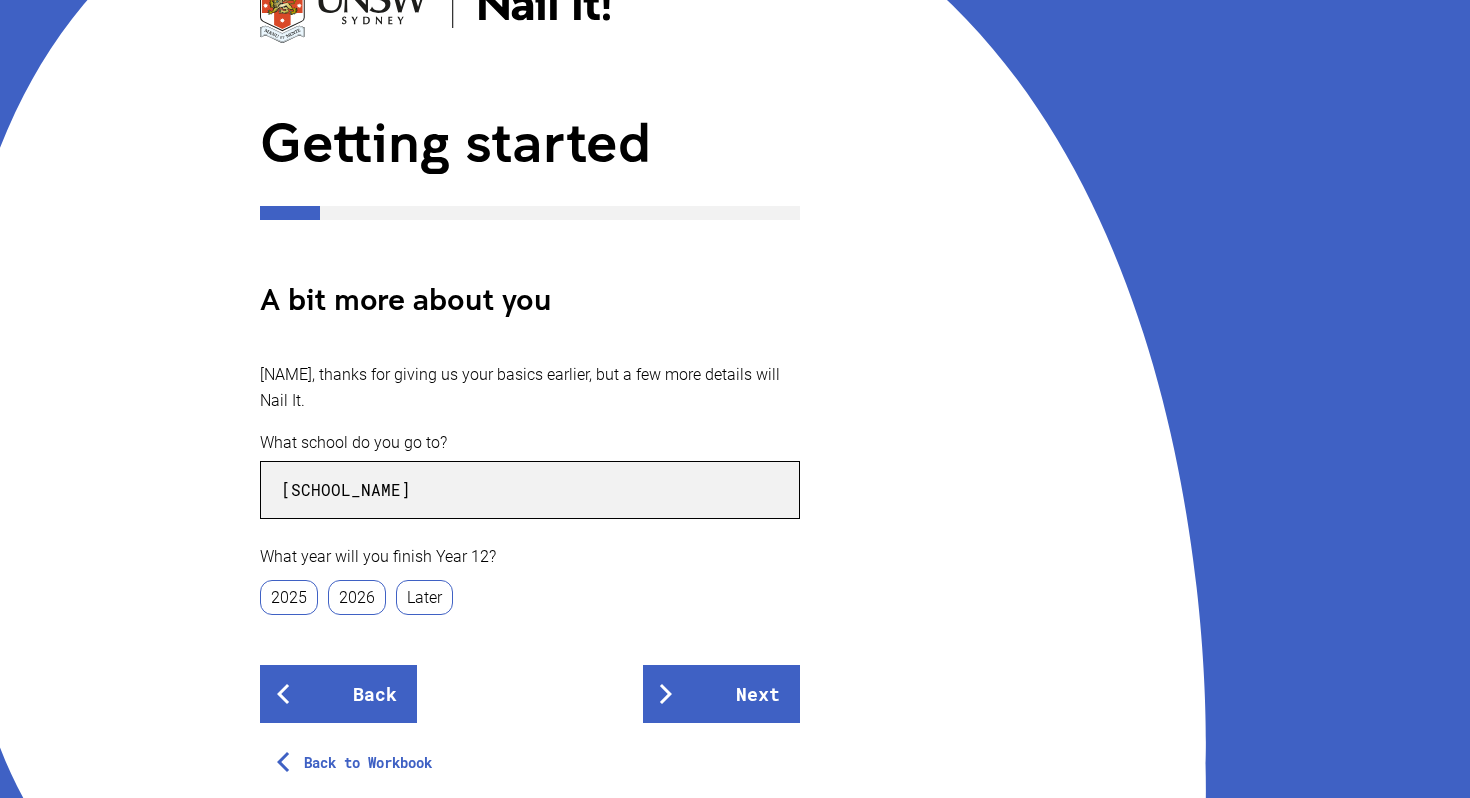 type on "[SCHOOL_NAME]" 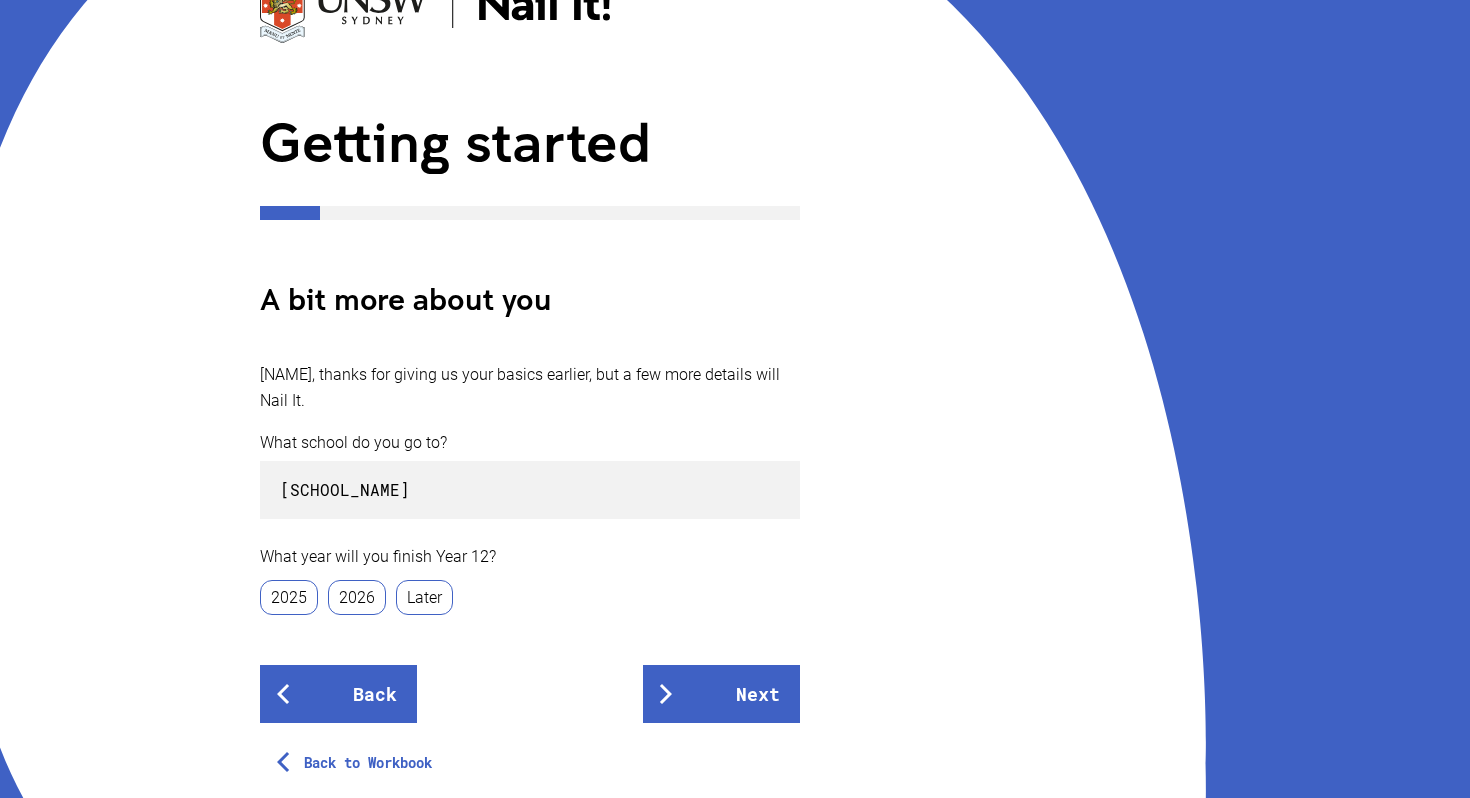 click on "2026" at bounding box center (357, 597) 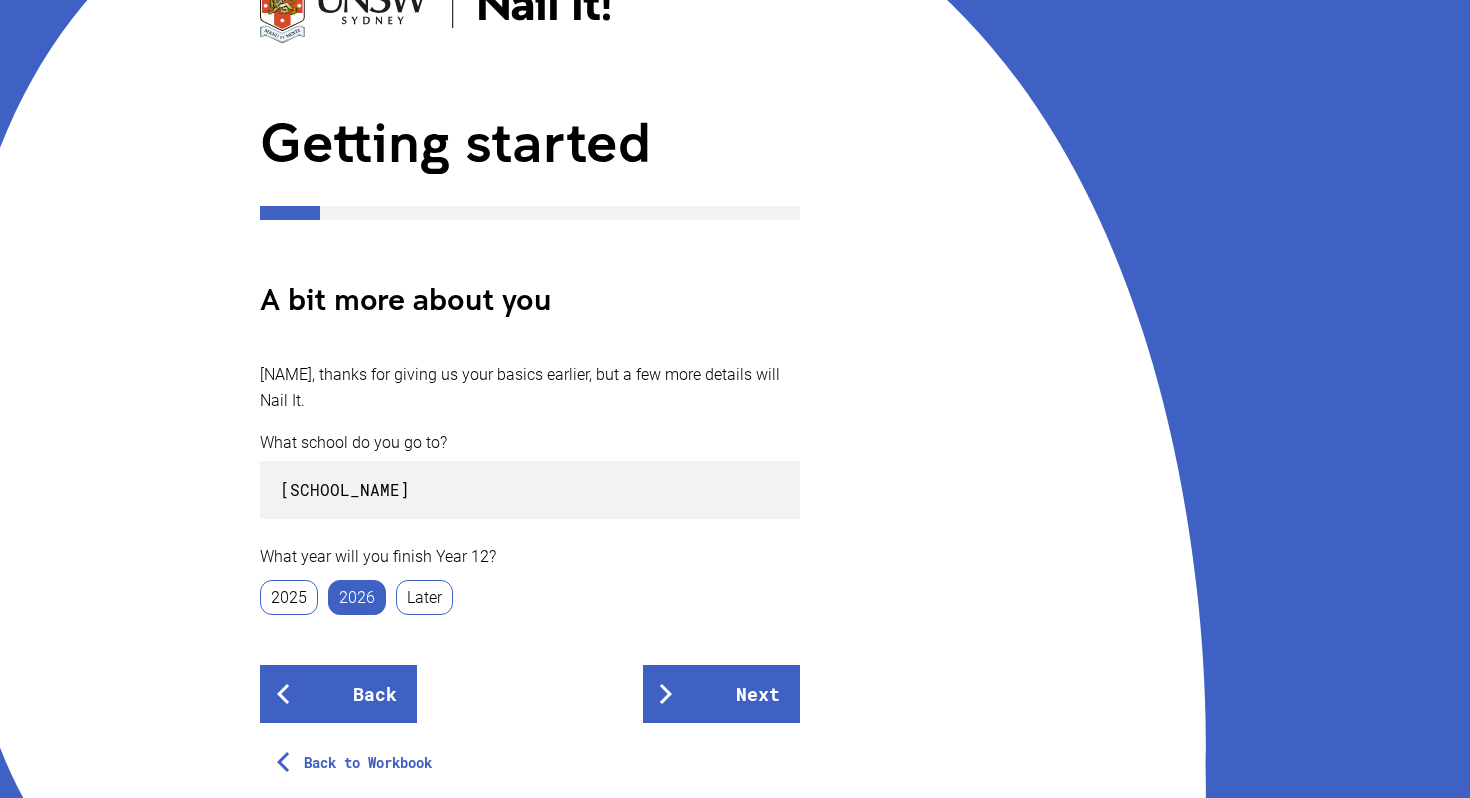 click on "2025" at bounding box center (289, 597) 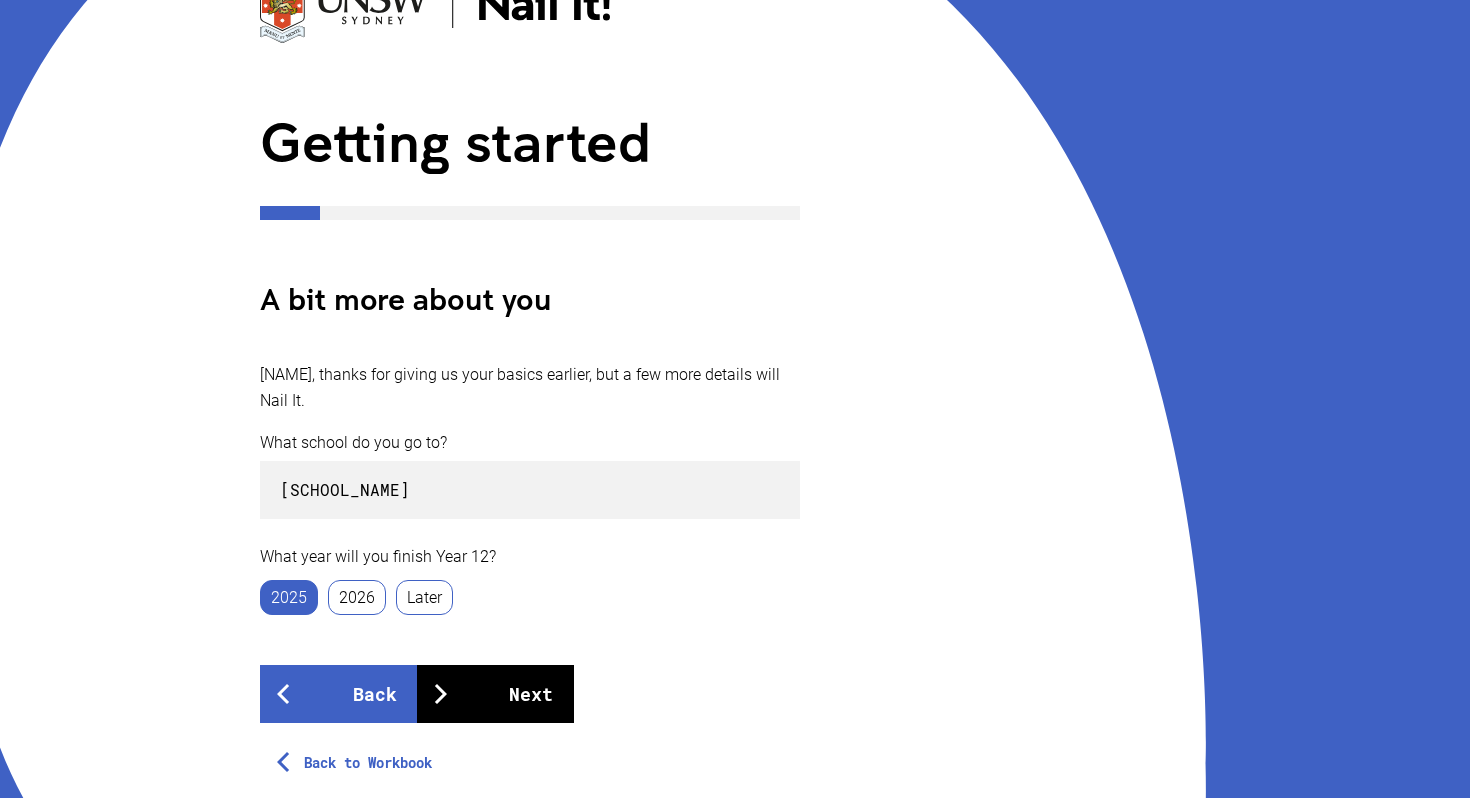 click on "Next" at bounding box center (495, 694) 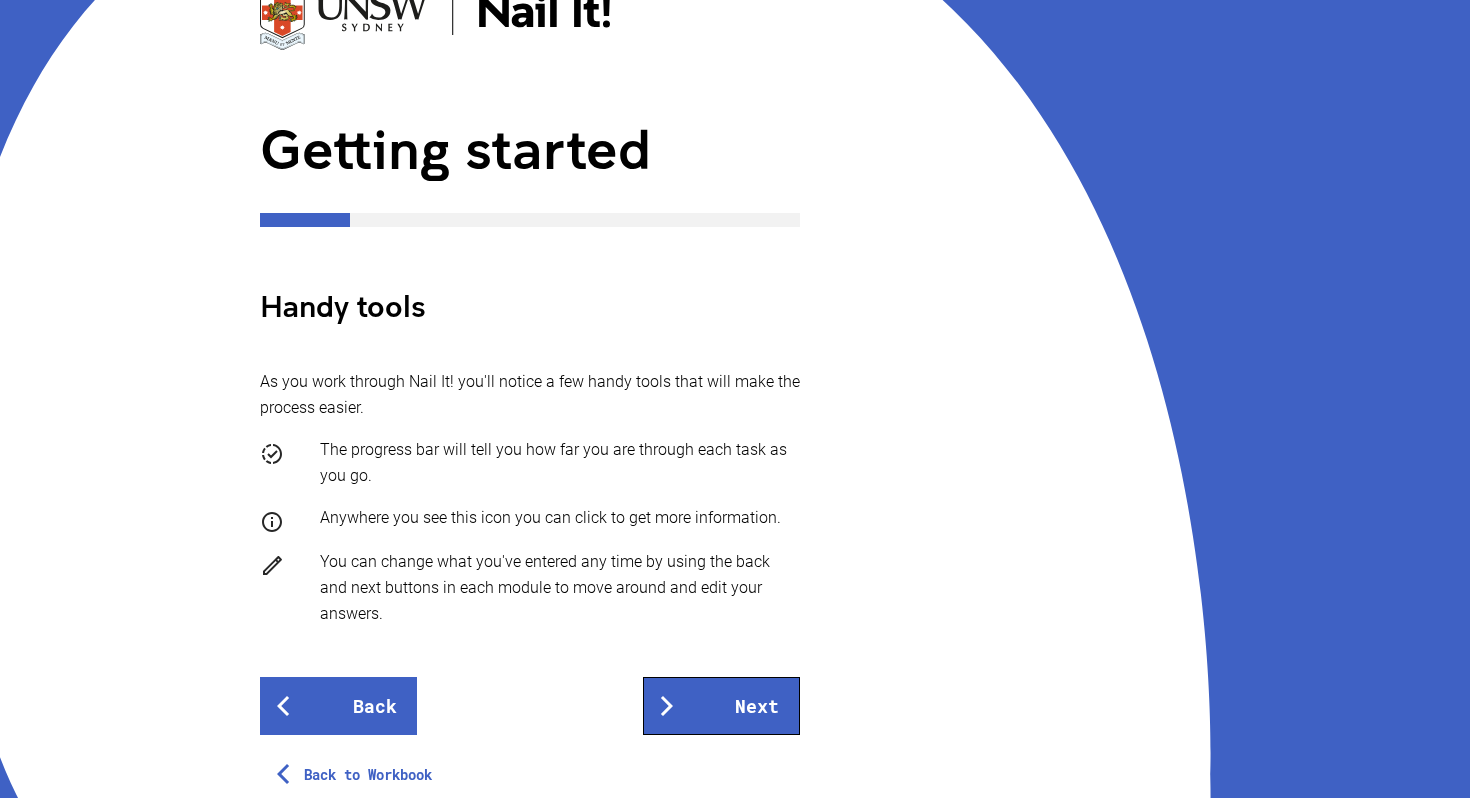 scroll, scrollTop: 172, scrollLeft: 0, axis: vertical 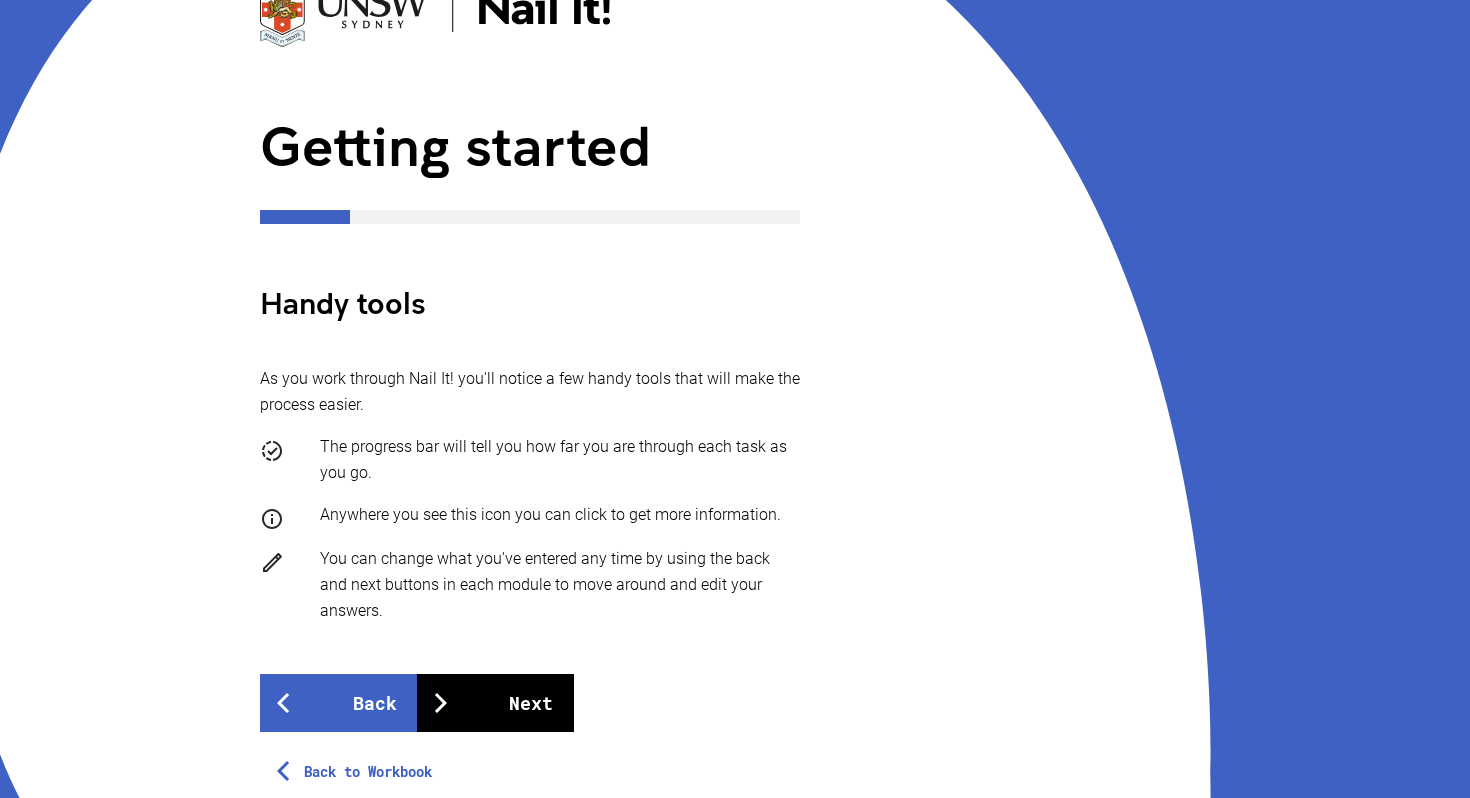 click on "Next" at bounding box center (495, 703) 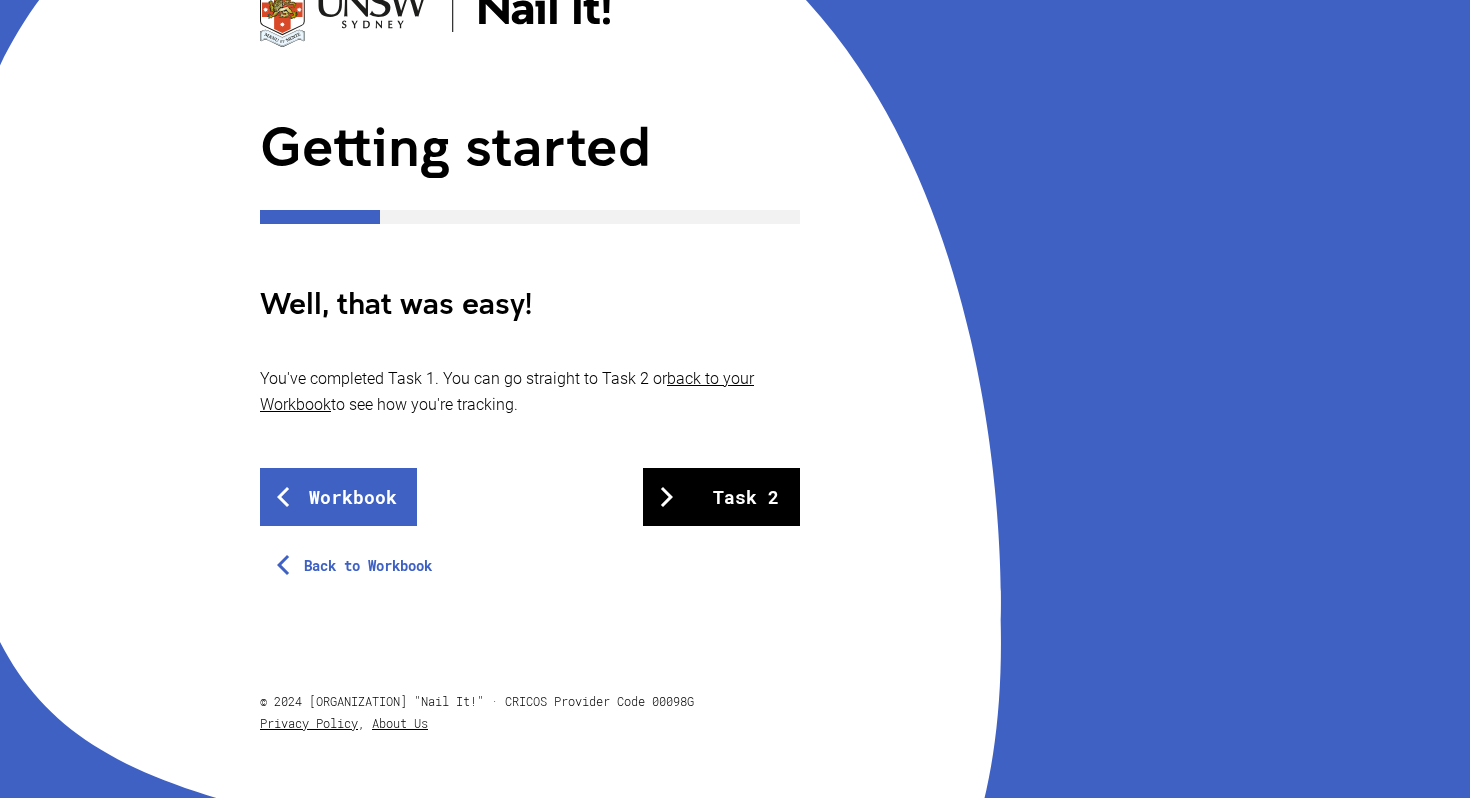 scroll, scrollTop: 0, scrollLeft: 0, axis: both 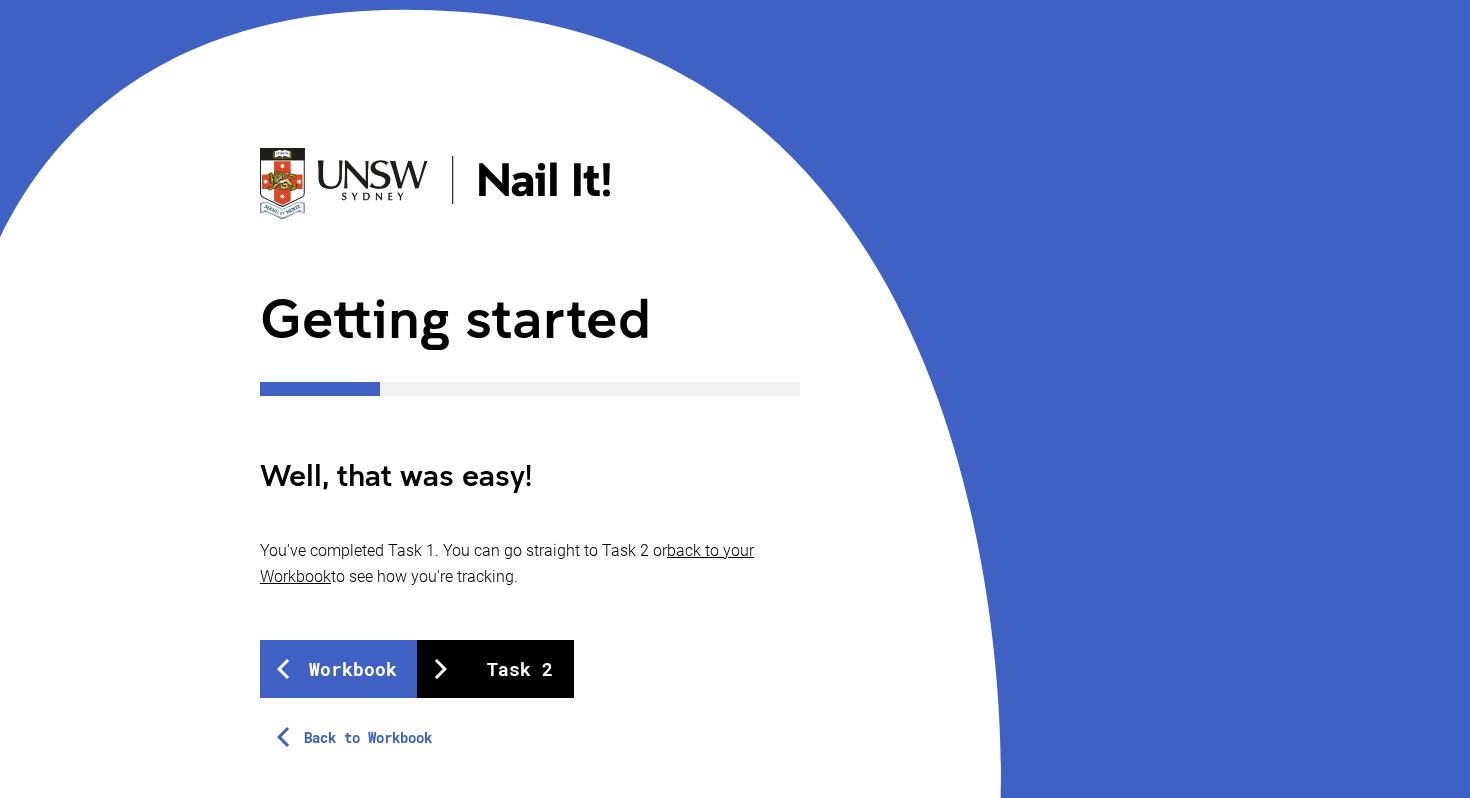 click on "Task 2" at bounding box center (495, 669) 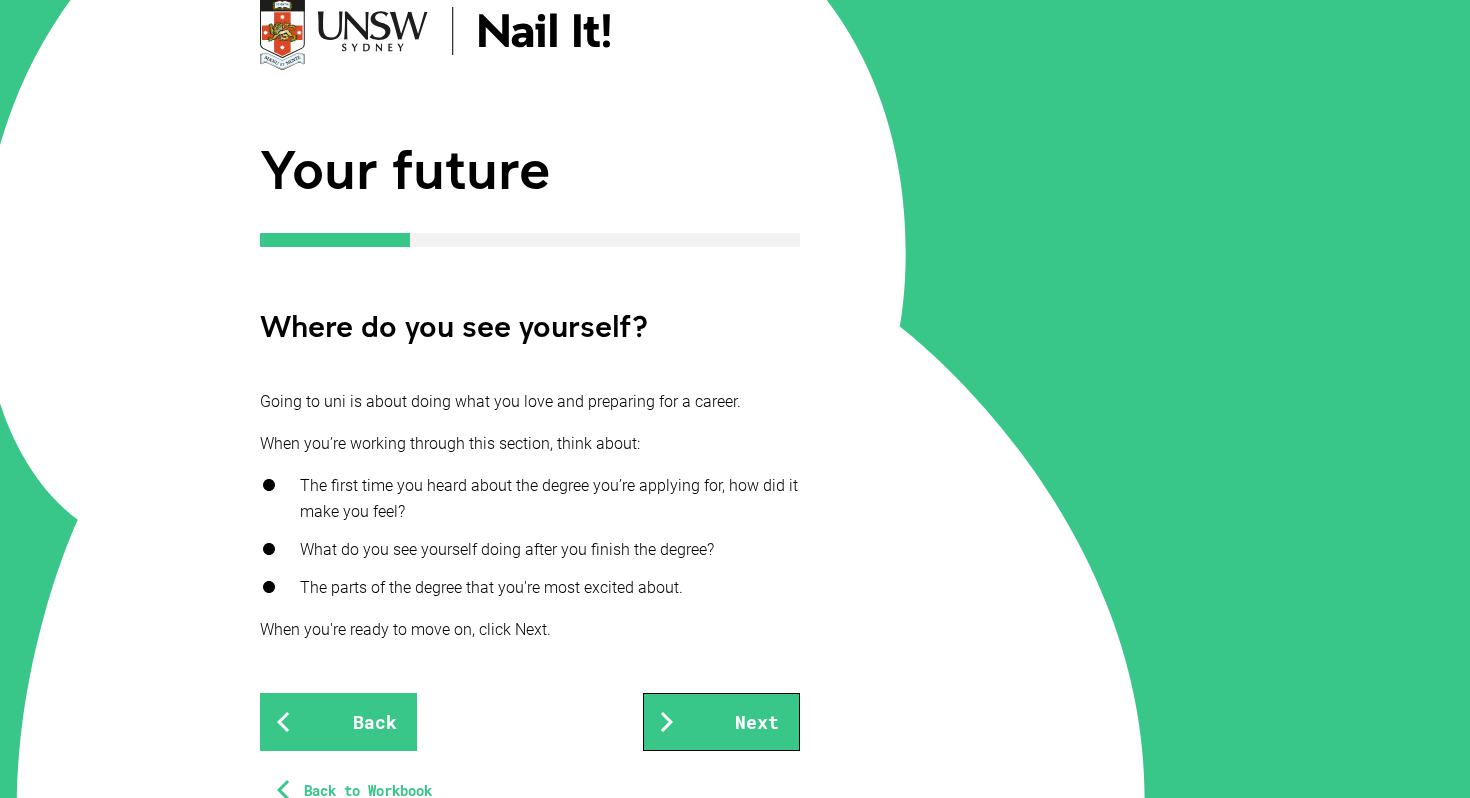 scroll, scrollTop: 0, scrollLeft: 0, axis: both 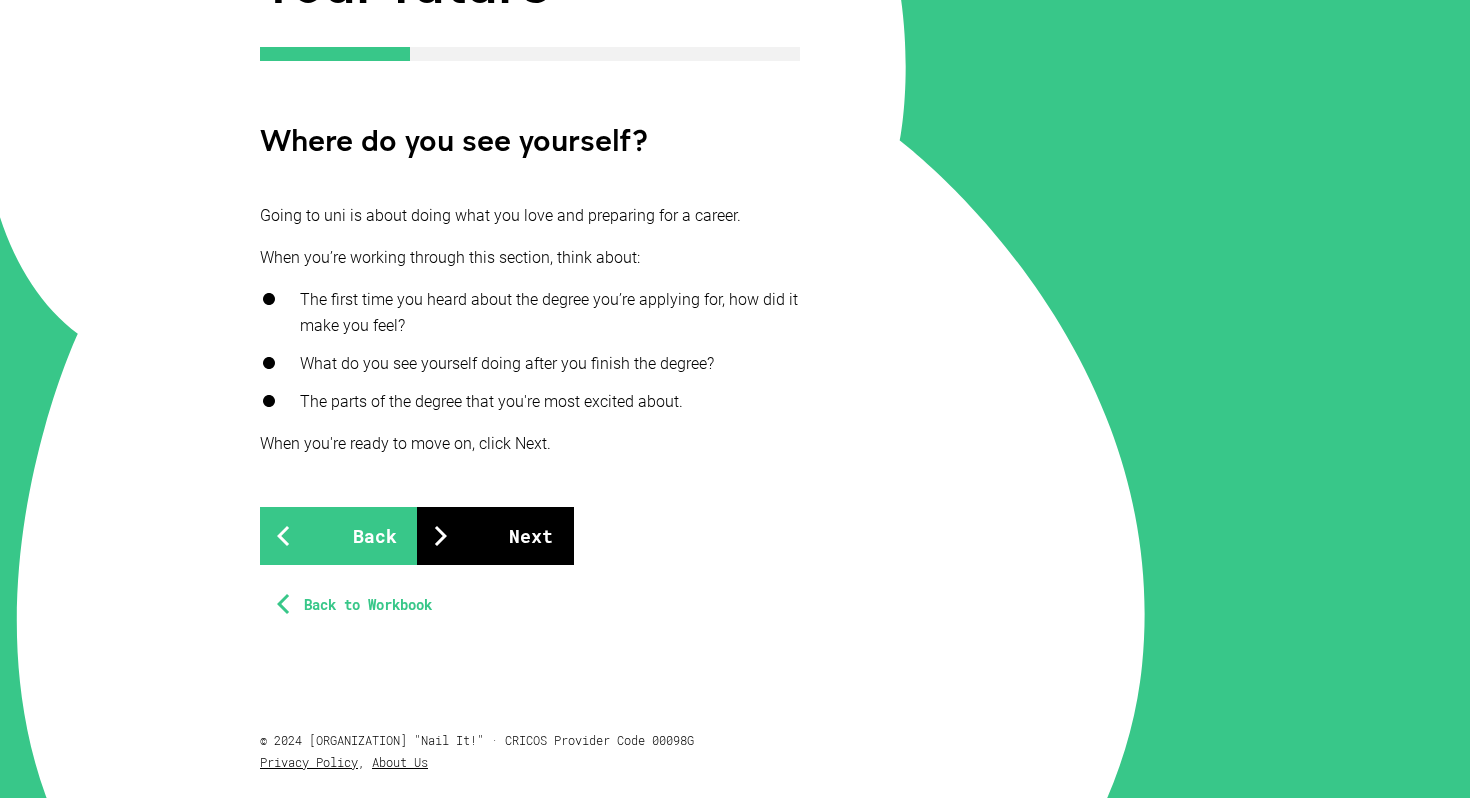 click on "Next" at bounding box center [495, 536] 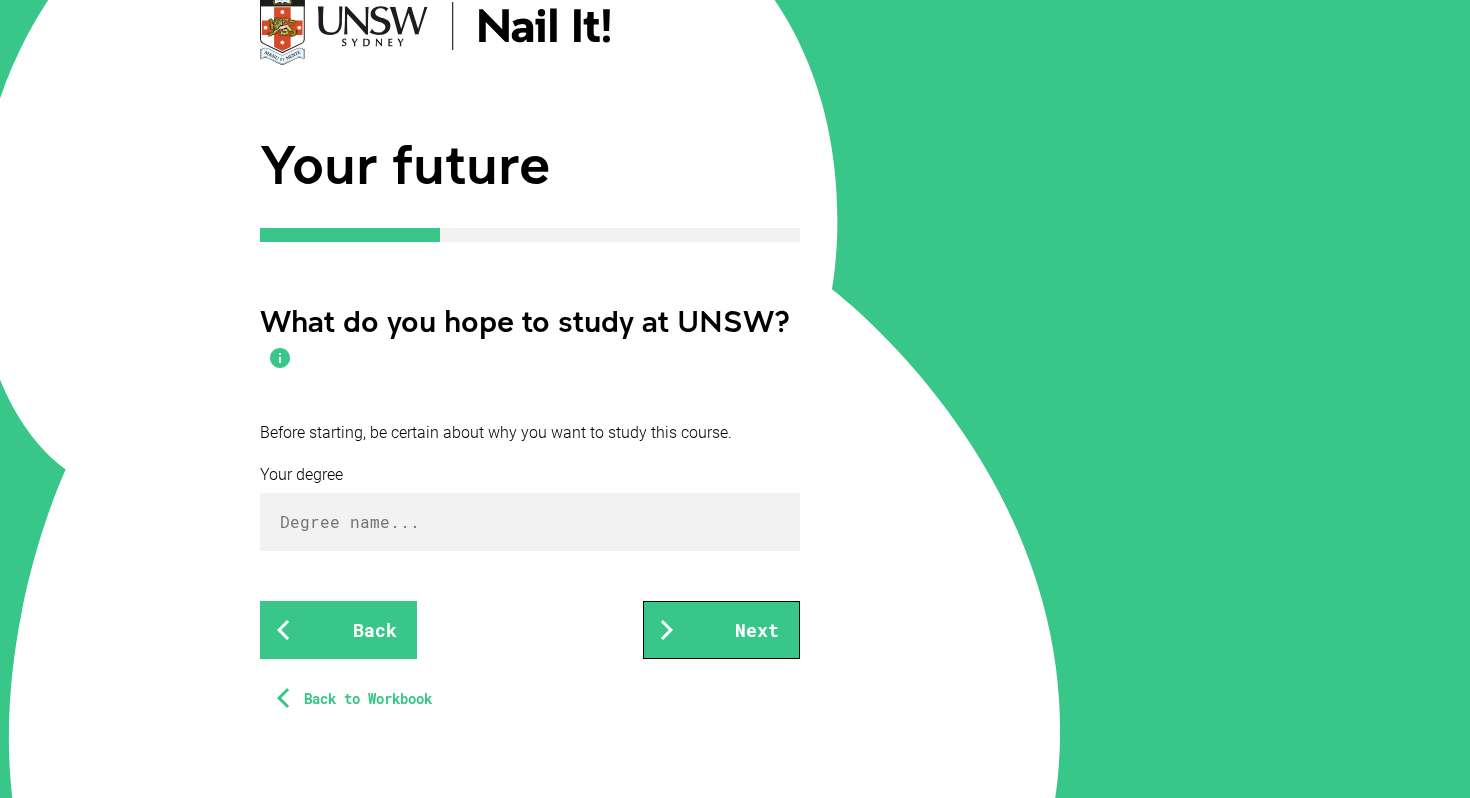 scroll, scrollTop: 329, scrollLeft: 0, axis: vertical 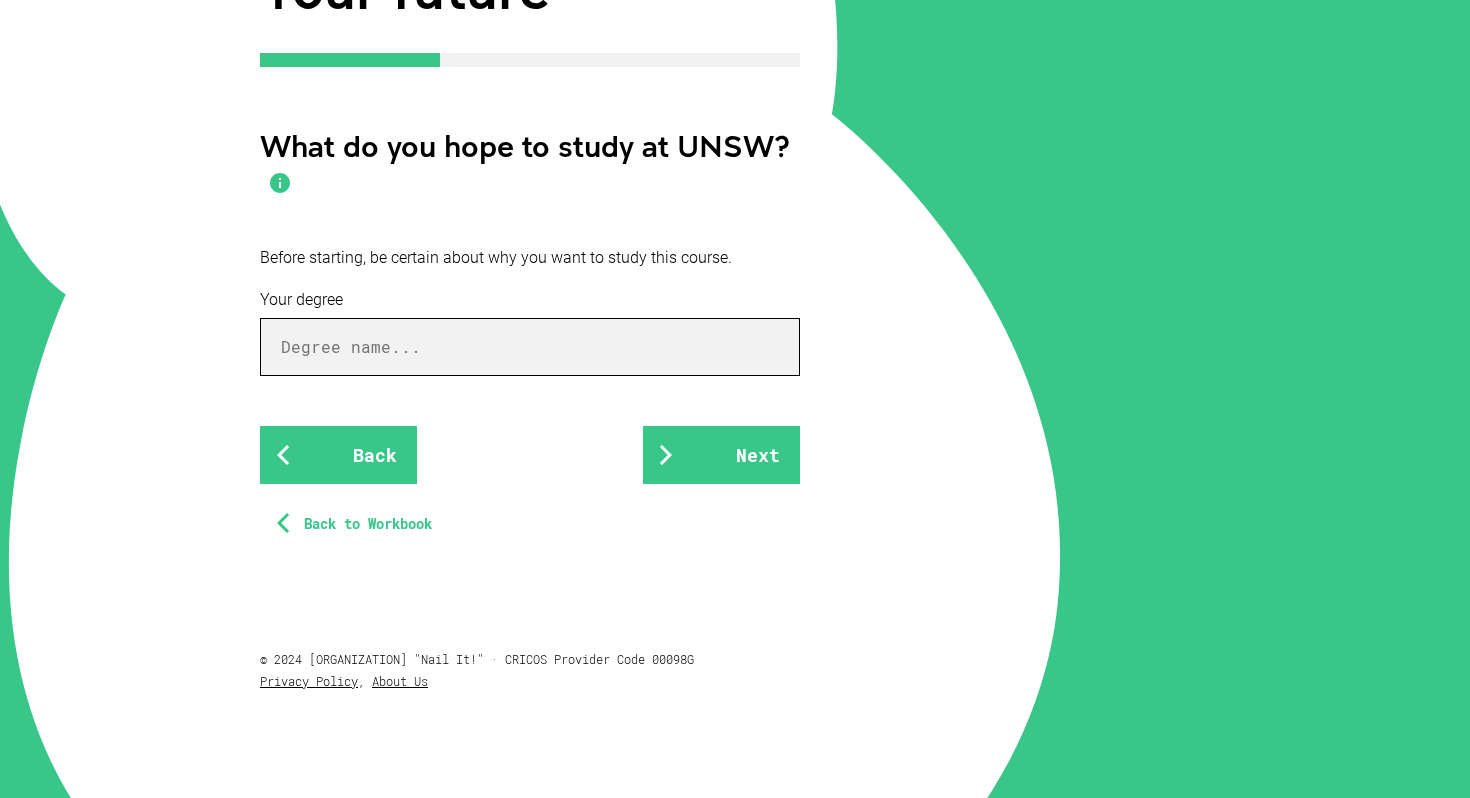 click at bounding box center (530, 347) 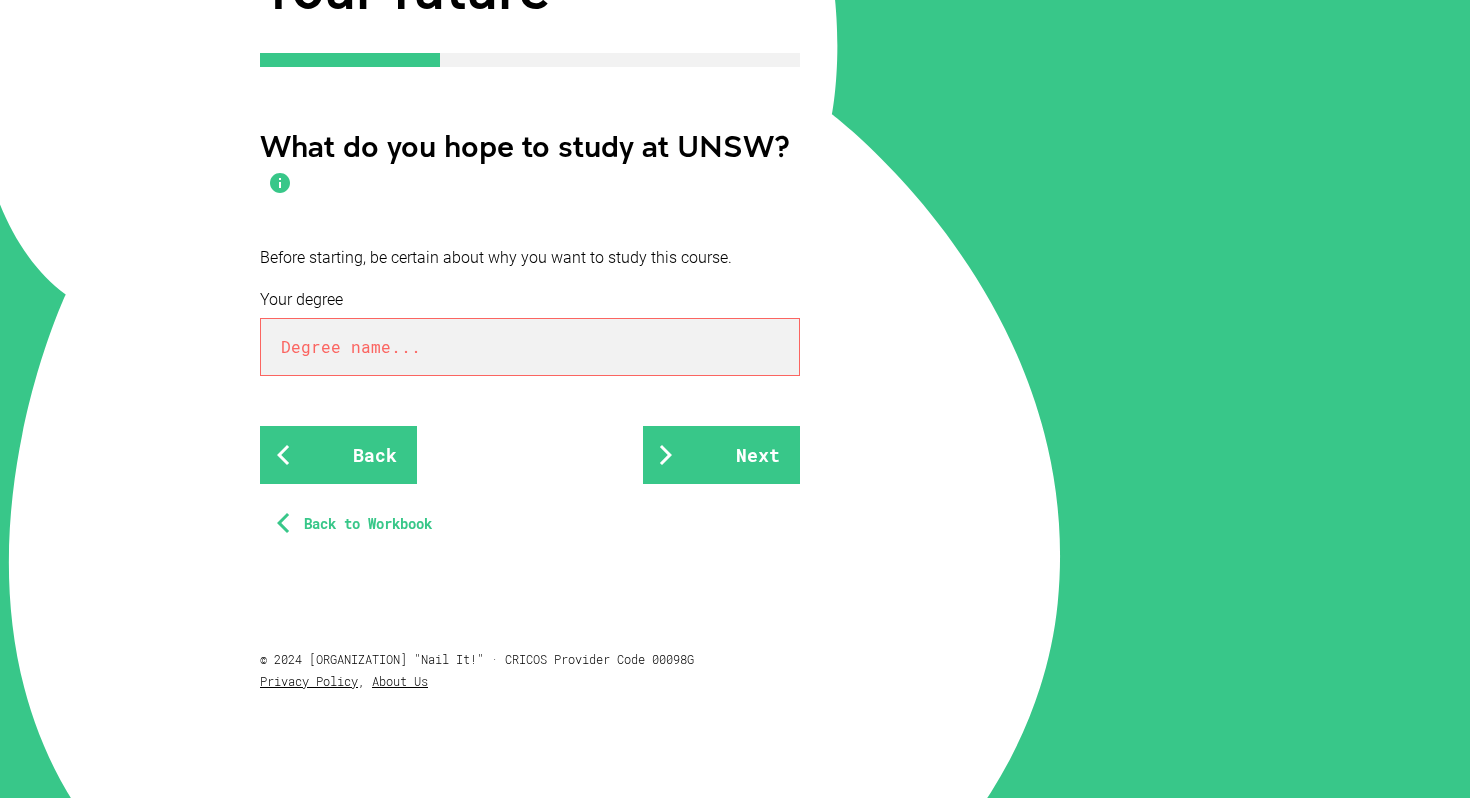 paste on "Bachelor of City Planning" 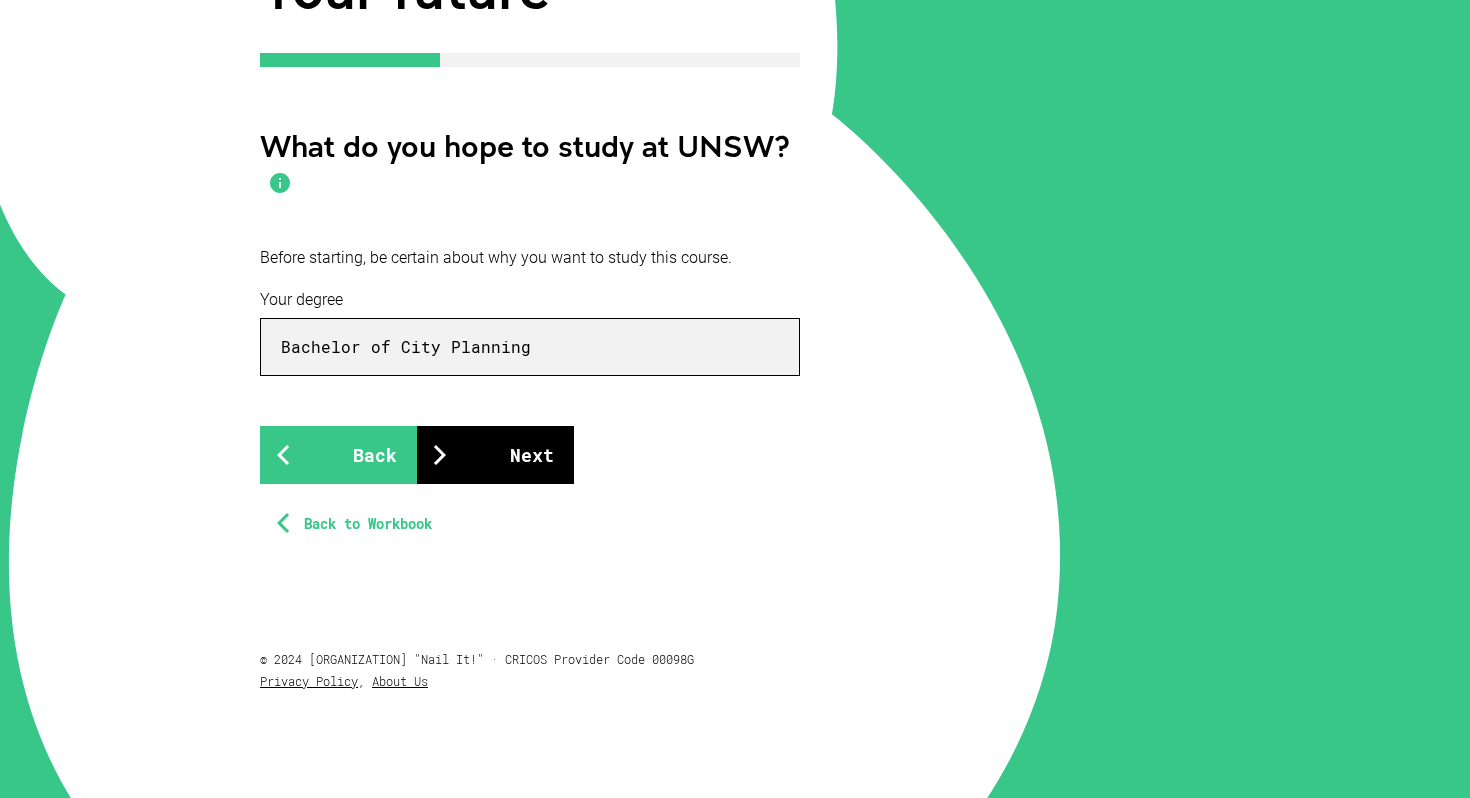 type on "Bachelor of City Planning" 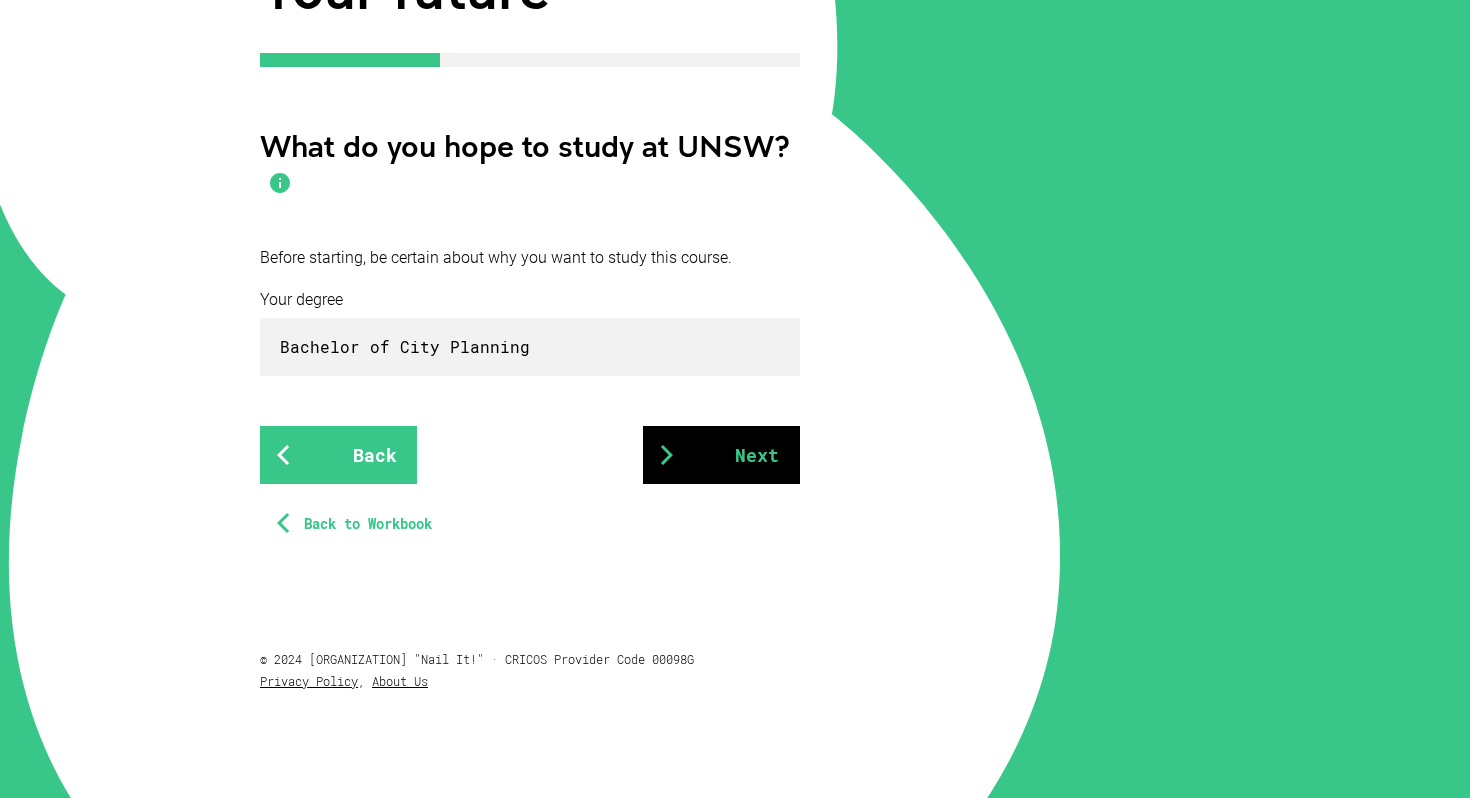 click on "Next" at bounding box center [721, 455] 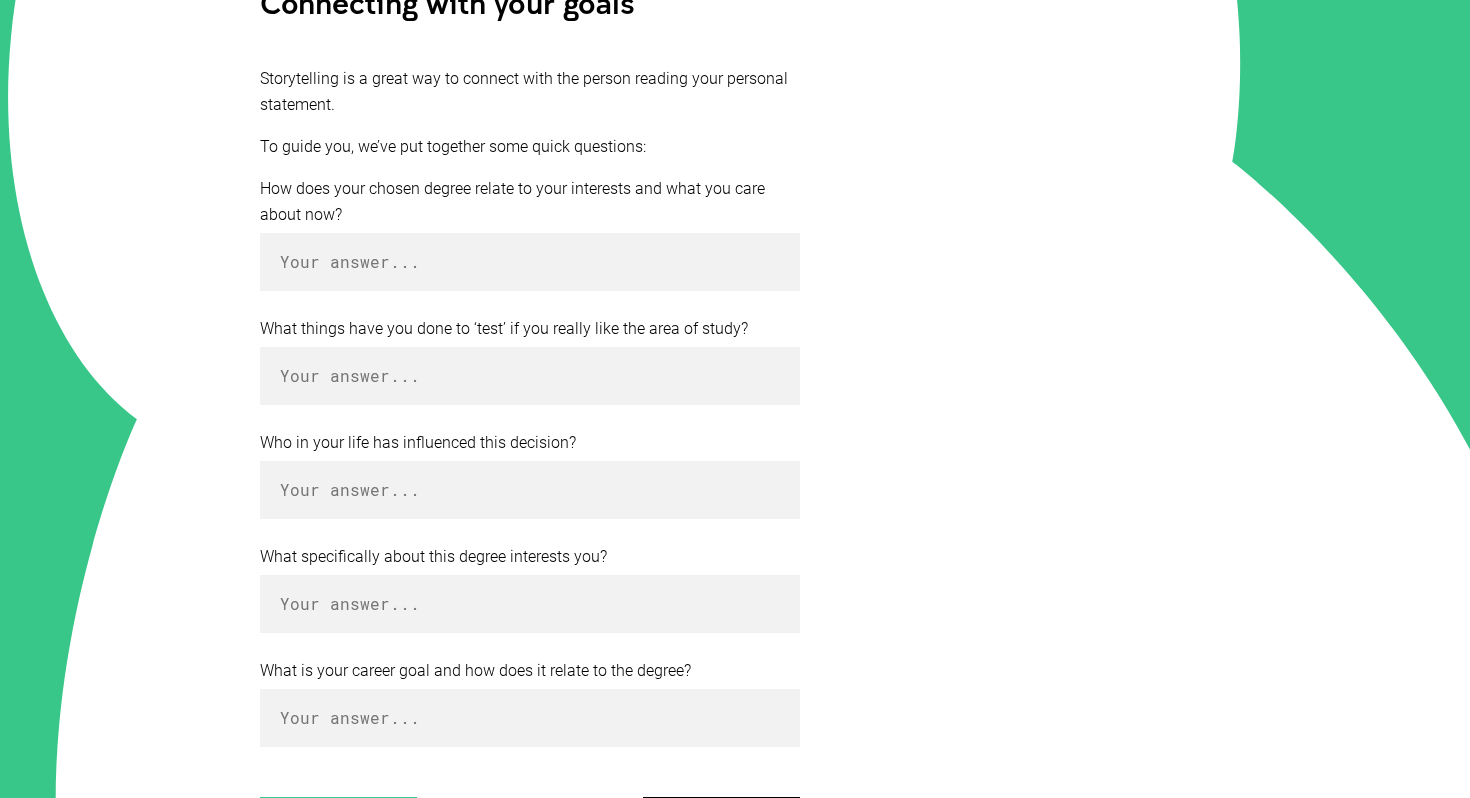 scroll, scrollTop: 465, scrollLeft: 0, axis: vertical 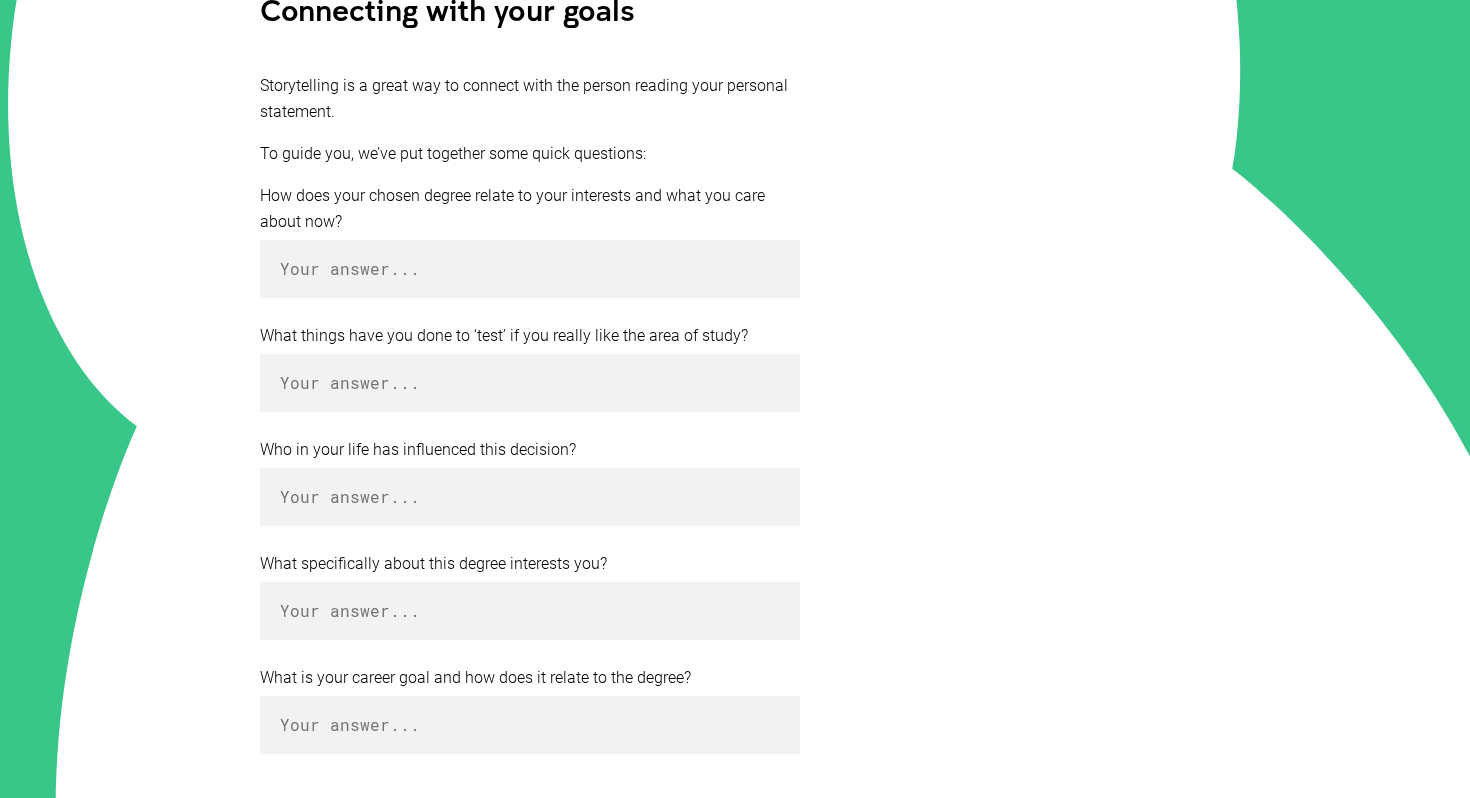 type 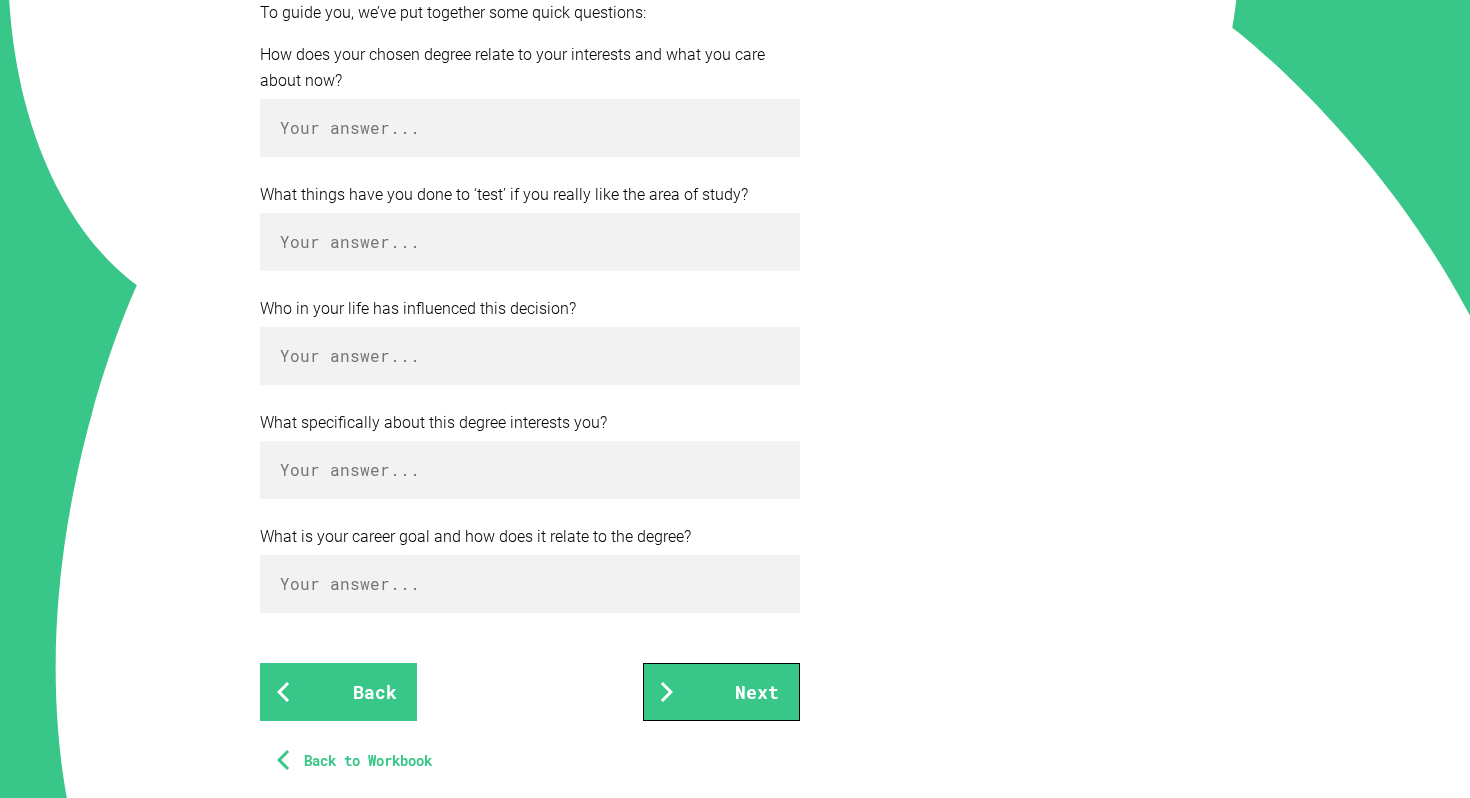 scroll, scrollTop: 614, scrollLeft: 0, axis: vertical 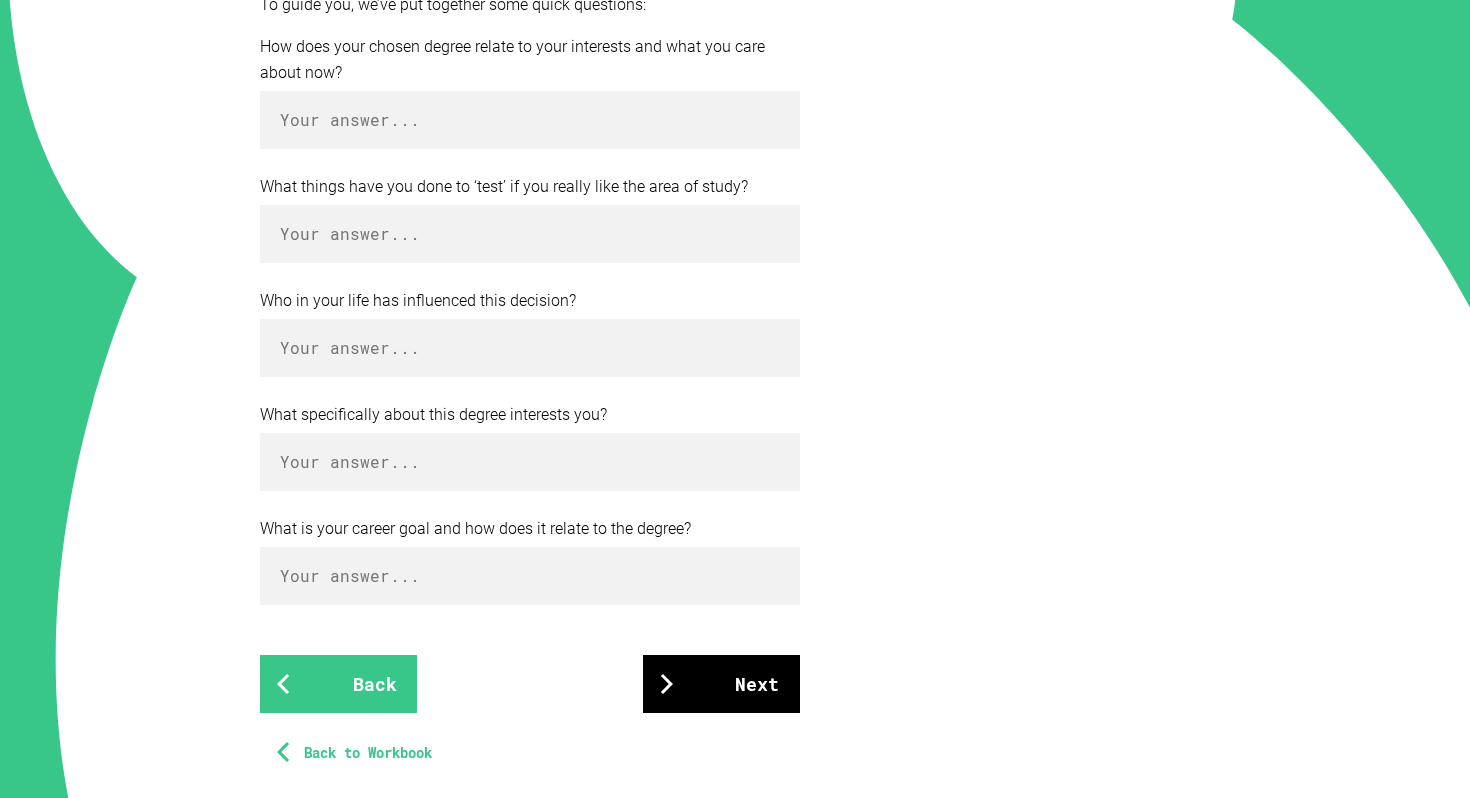 click on "Next" at bounding box center [721, 684] 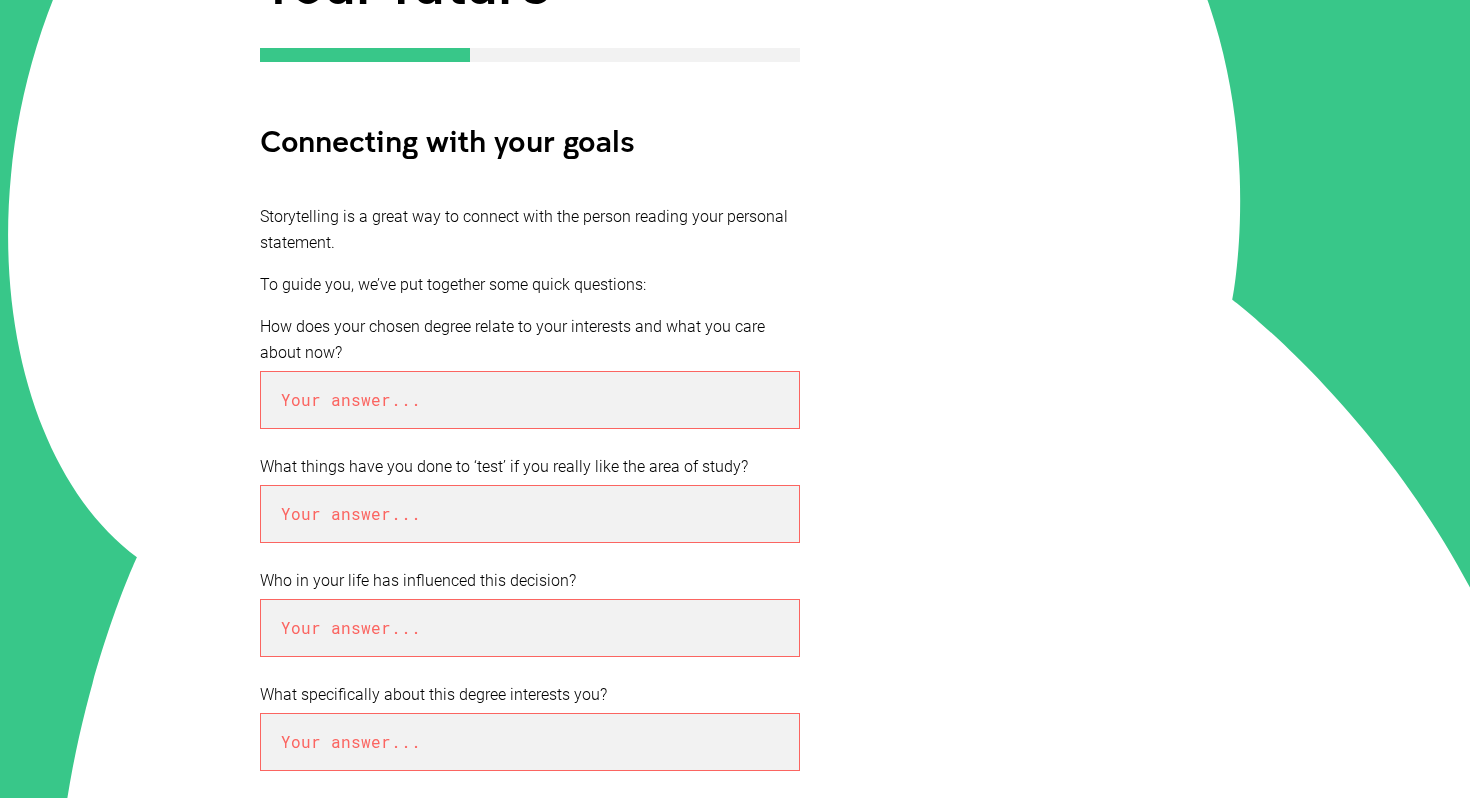 scroll, scrollTop: 31, scrollLeft: 0, axis: vertical 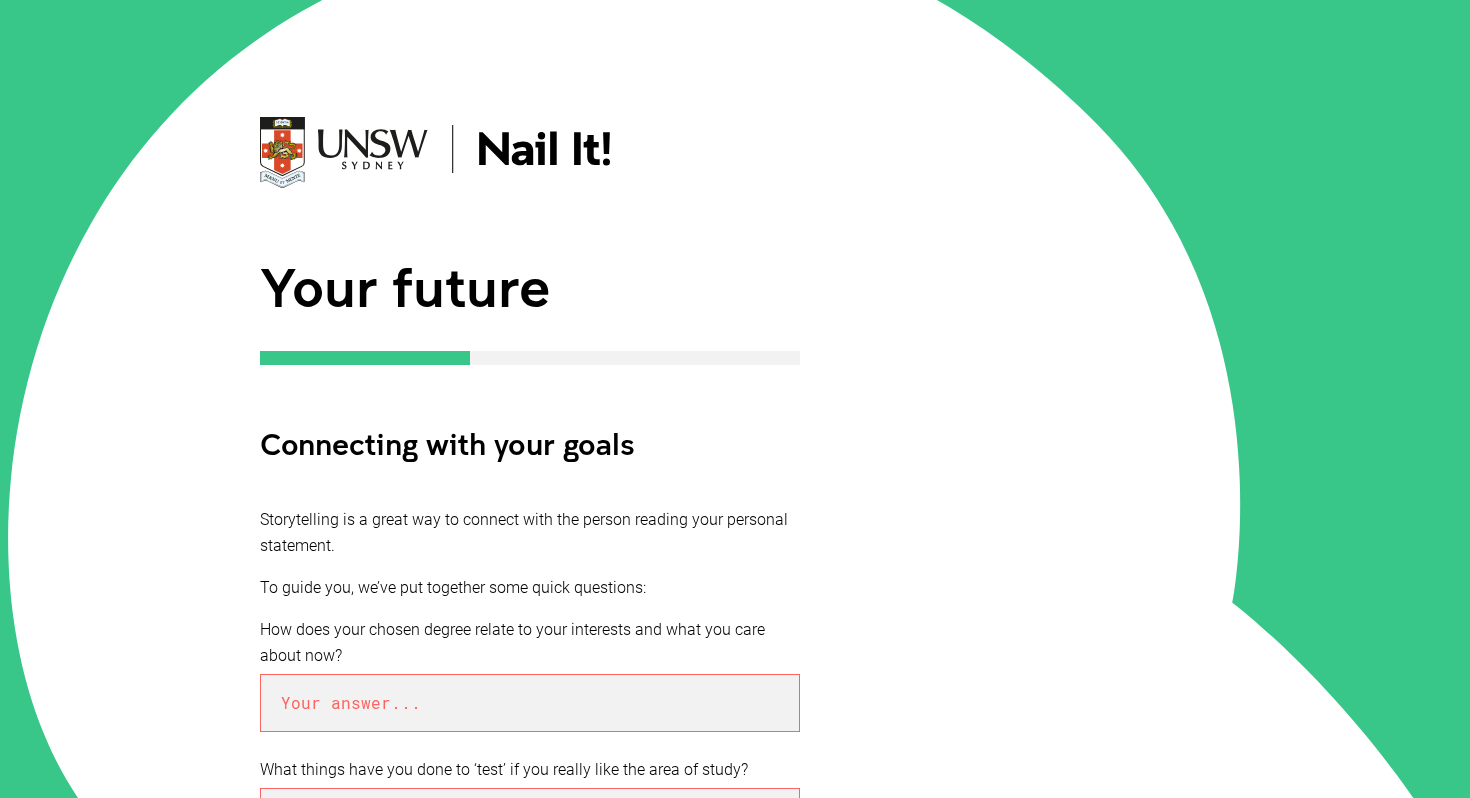 click at bounding box center [530, 703] 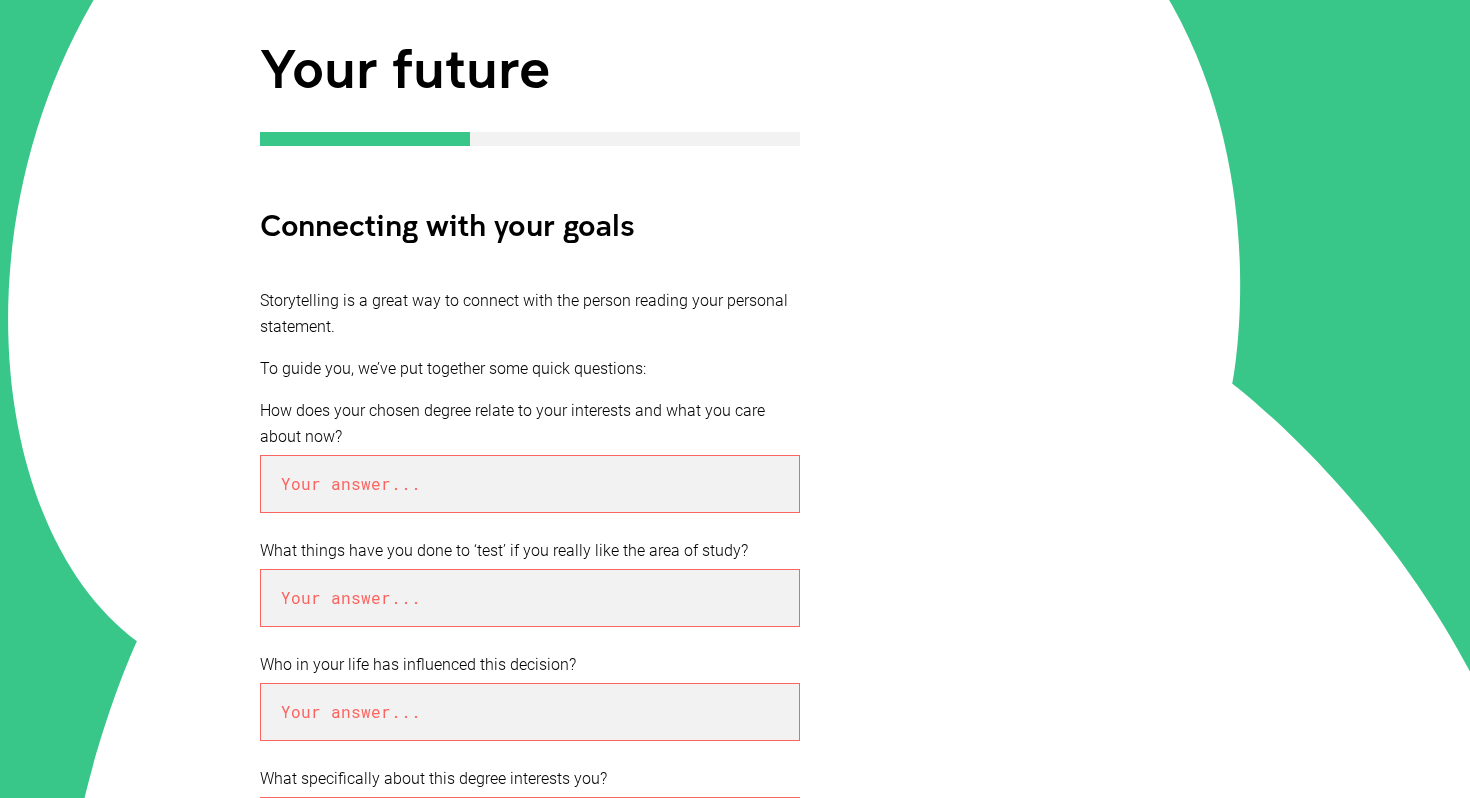 scroll, scrollTop: 252, scrollLeft: 0, axis: vertical 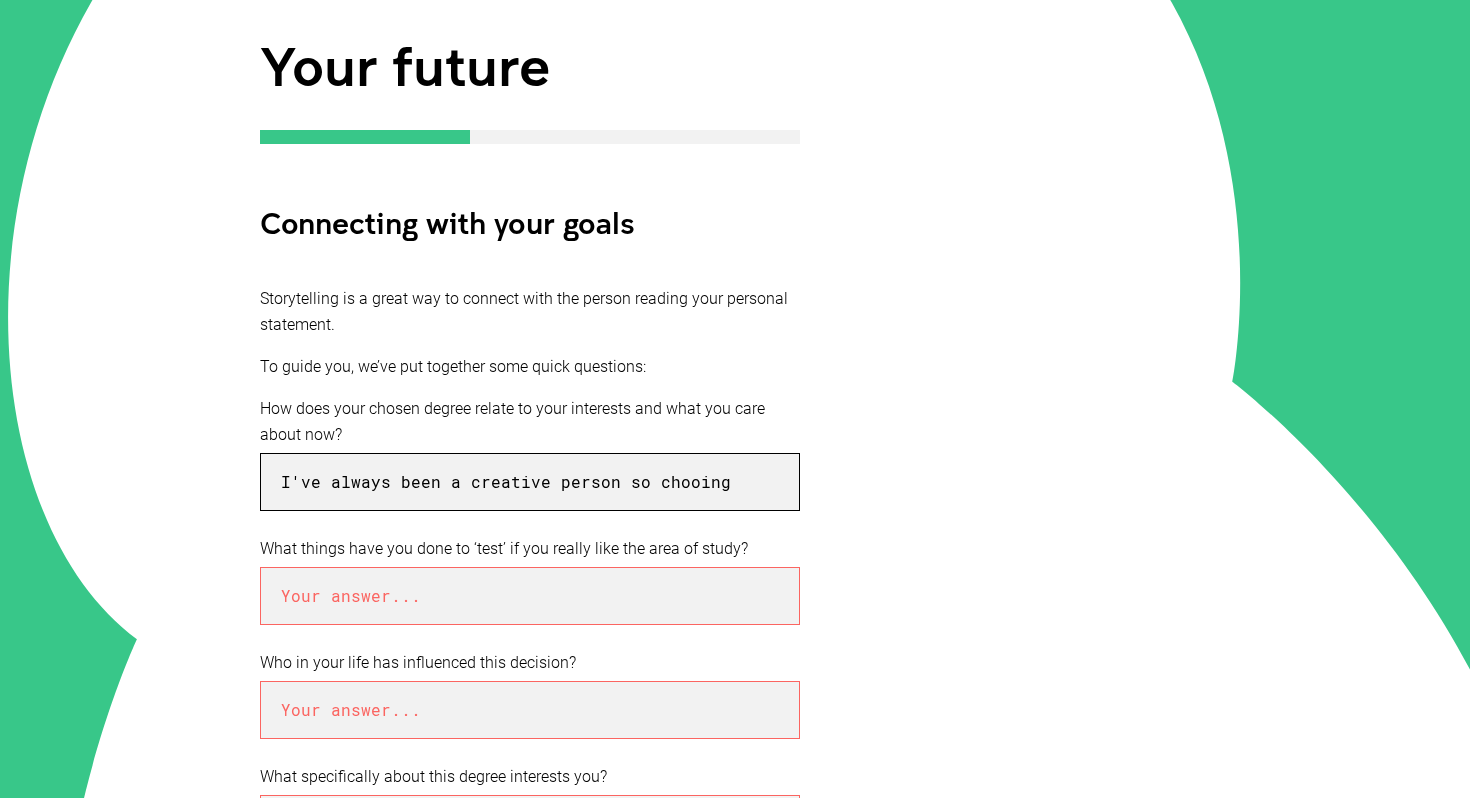 type on "I've always been a creative person so chooing" 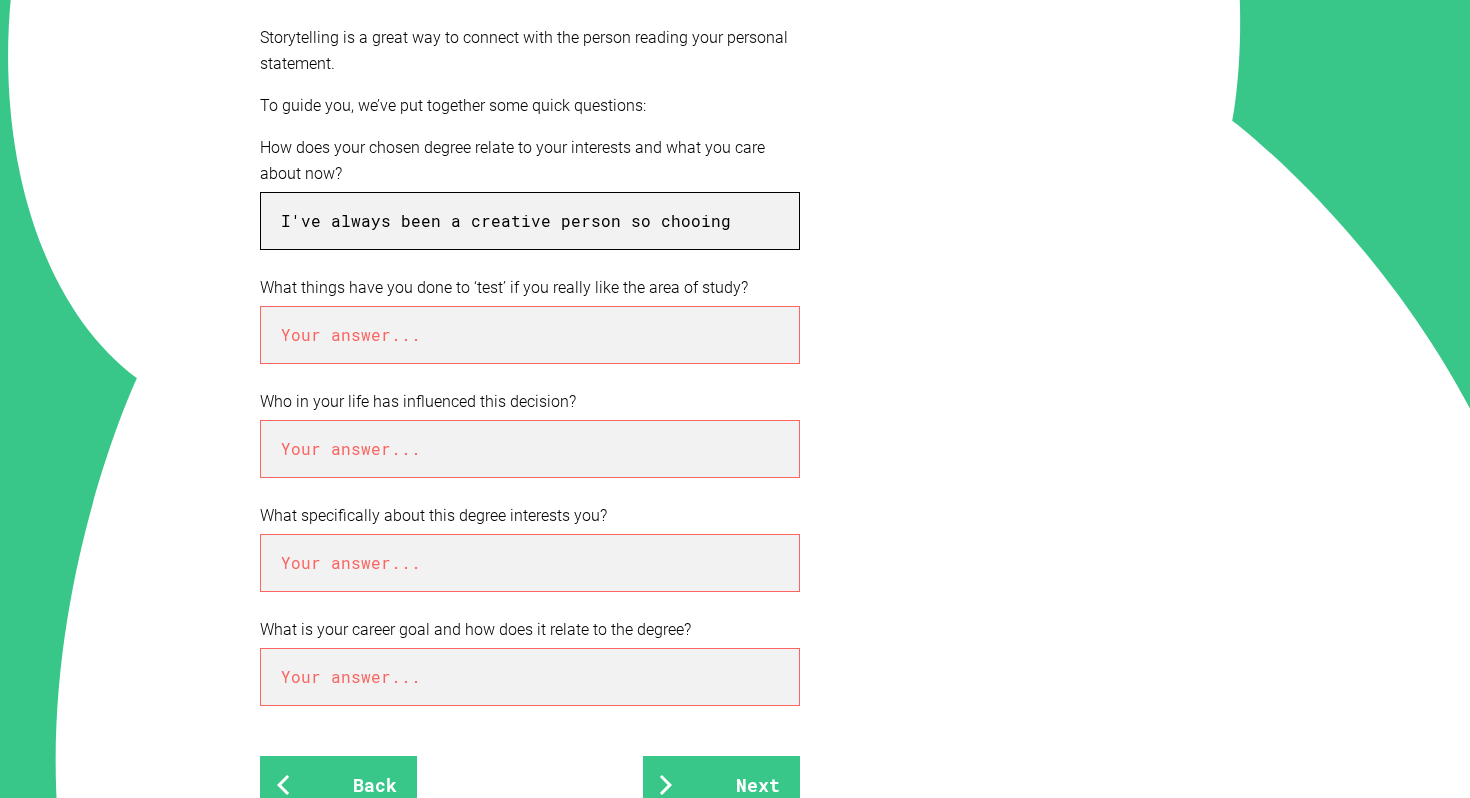 scroll, scrollTop: 515, scrollLeft: 0, axis: vertical 